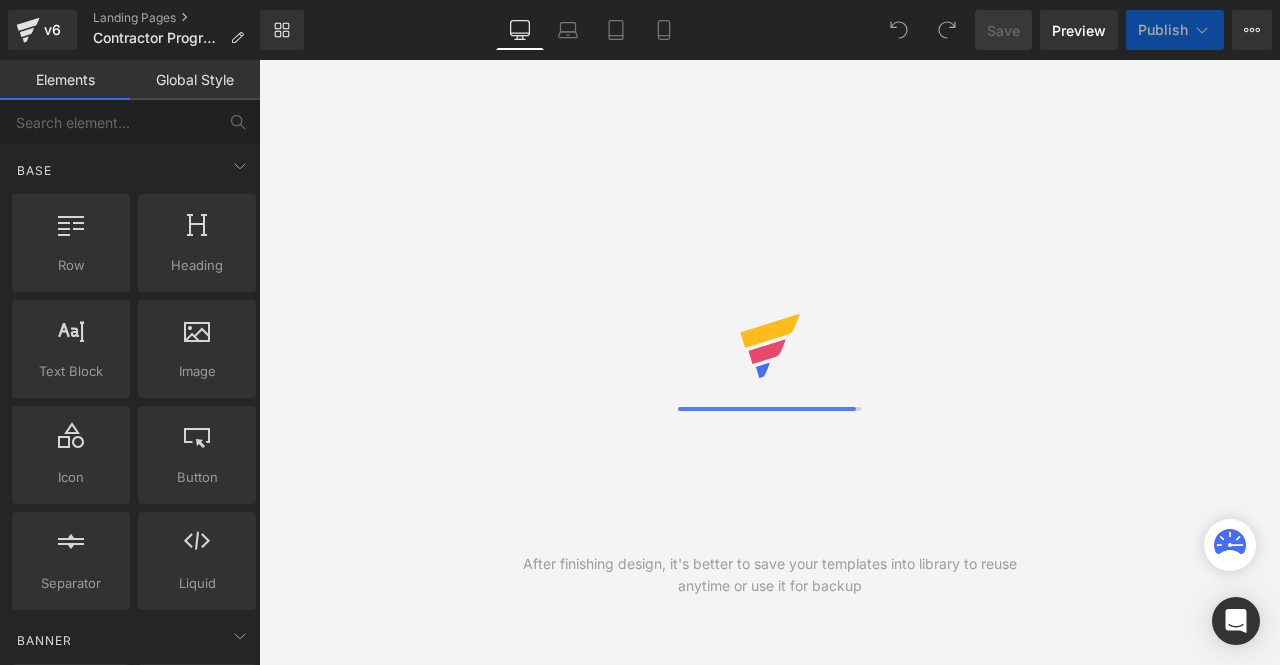 scroll, scrollTop: 0, scrollLeft: 0, axis: both 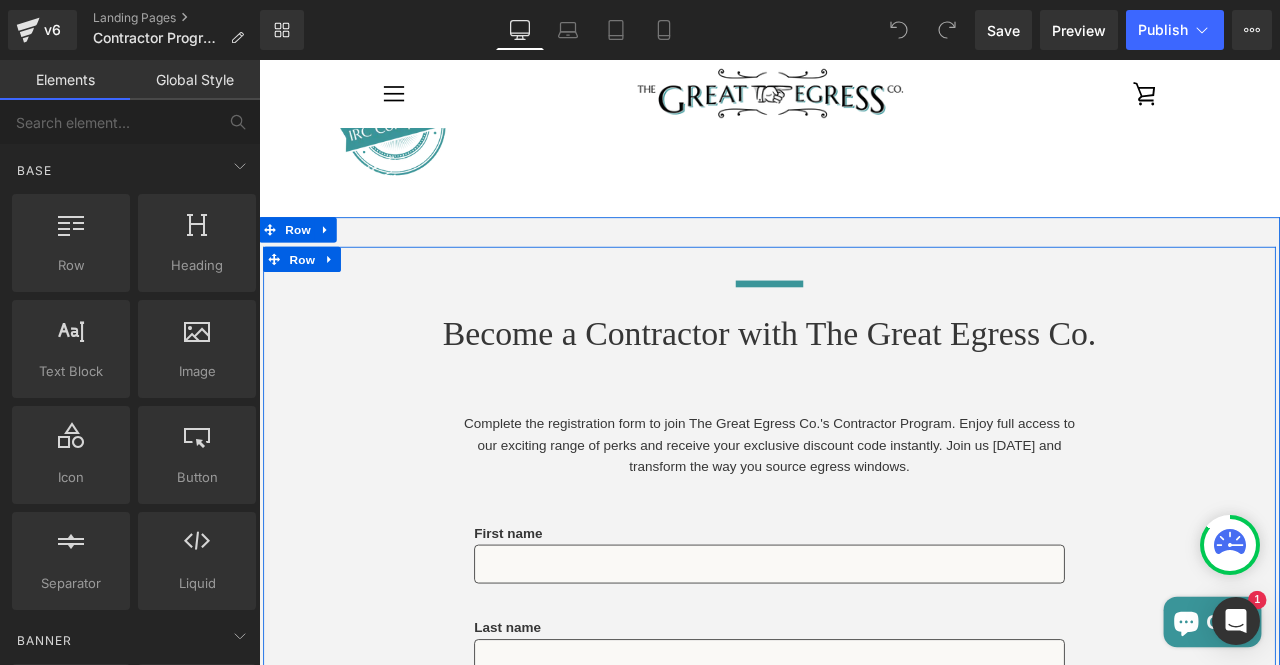 click on "Separator         Become a Contractor with The Great Egress Co. Heading         Complete the registration form to join The Great Egress Co.'s Contractor Program. Enjoy full access to our exciting range of perks and receive your exclusive discount code instantly. Join us [DATE] and transform the way you source egress windows. Text Block         Row
First name Text Block         Text Field
Row
Last name Text Block
Text Field
Row
Company name Text Block         Text Field
Row
Company address Text Block         Text Field
Row
Email Text Block         Email Field
Row
Company phone number Text Block         Text Field
Row
What cities/regions do you serve? Text Block
Text Field
Row" at bounding box center [864, 1074] 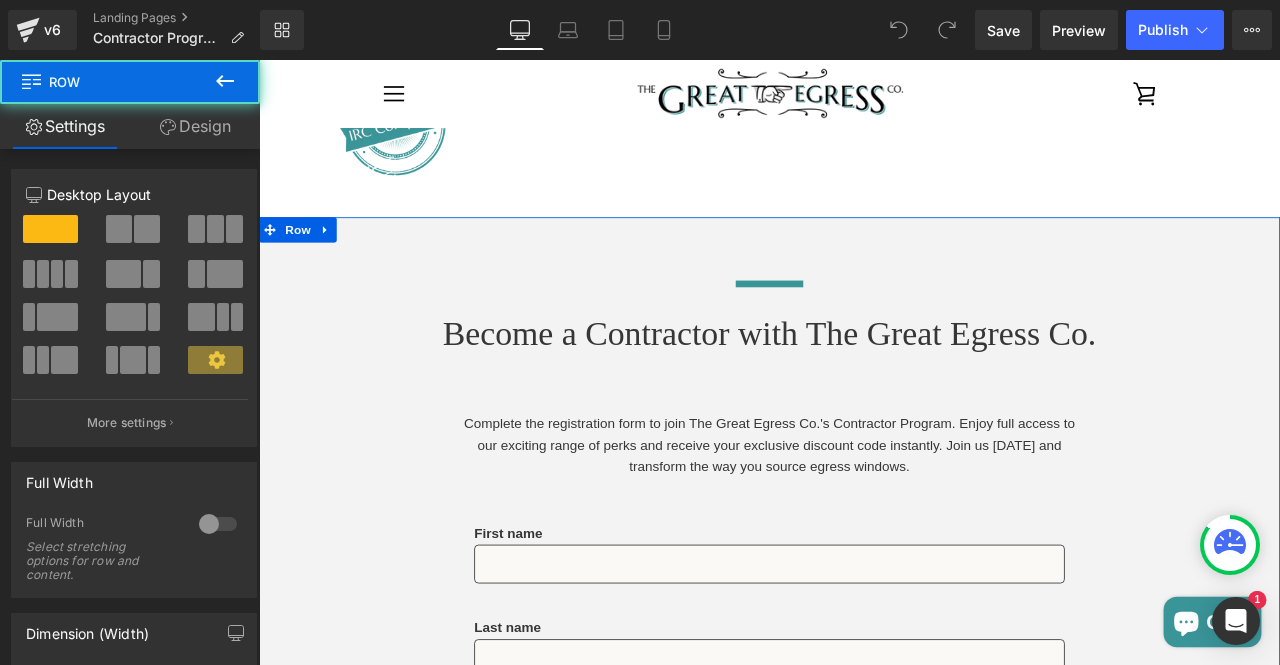 click on "Row" at bounding box center (305, 261) 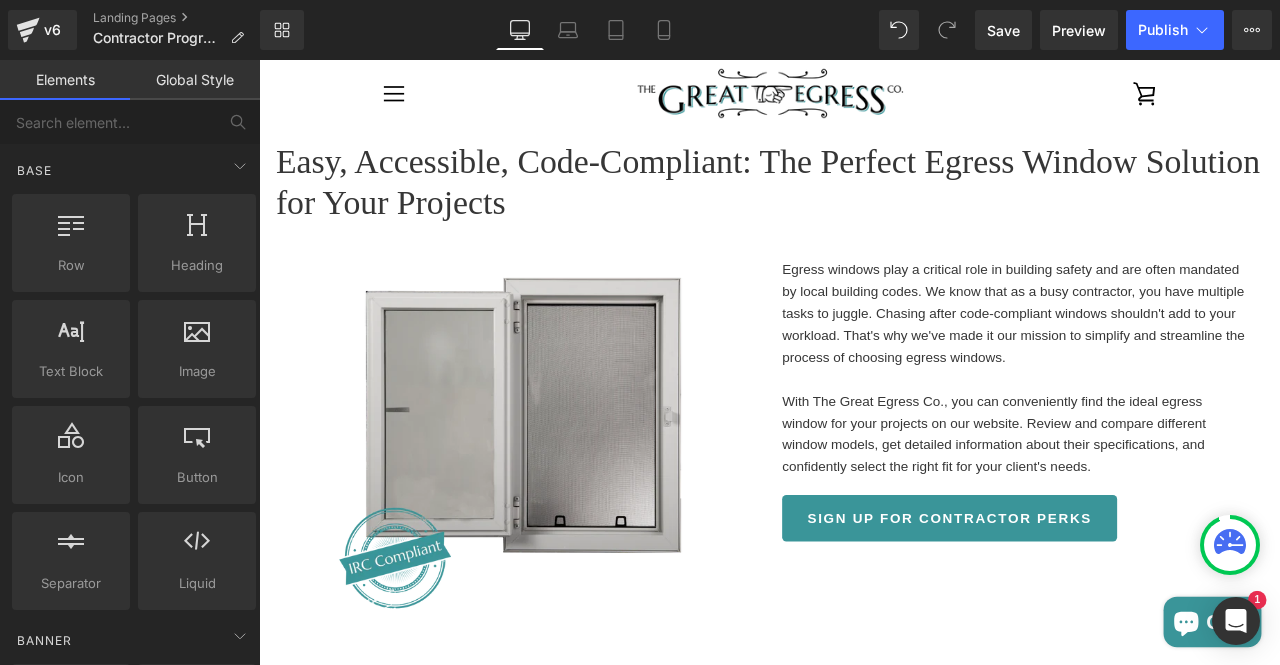 scroll, scrollTop: 2585, scrollLeft: 0, axis: vertical 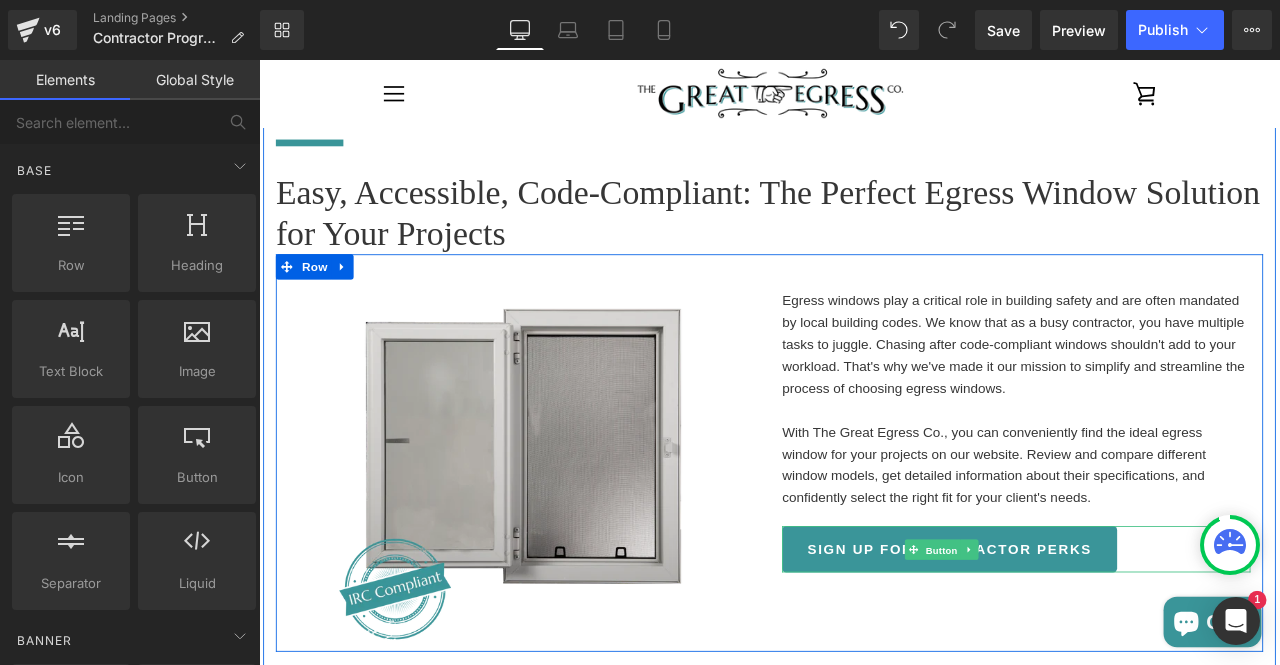 click on "Button" at bounding box center (1069, 641) 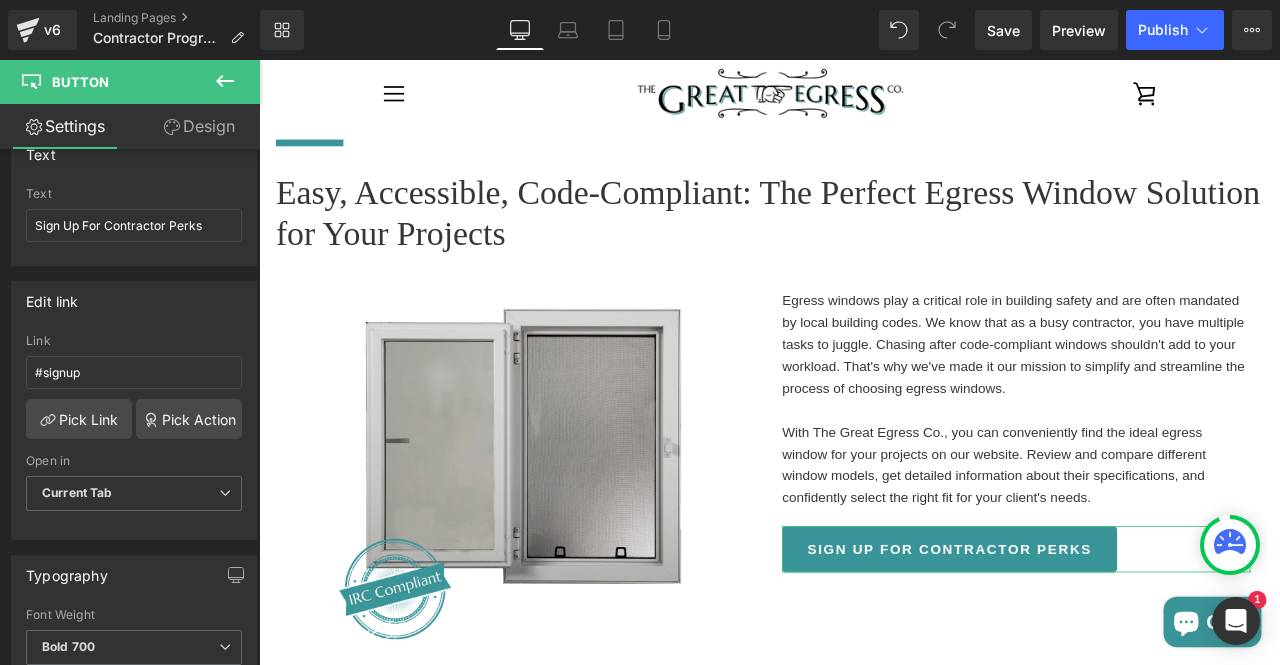 scroll, scrollTop: 202, scrollLeft: 0, axis: vertical 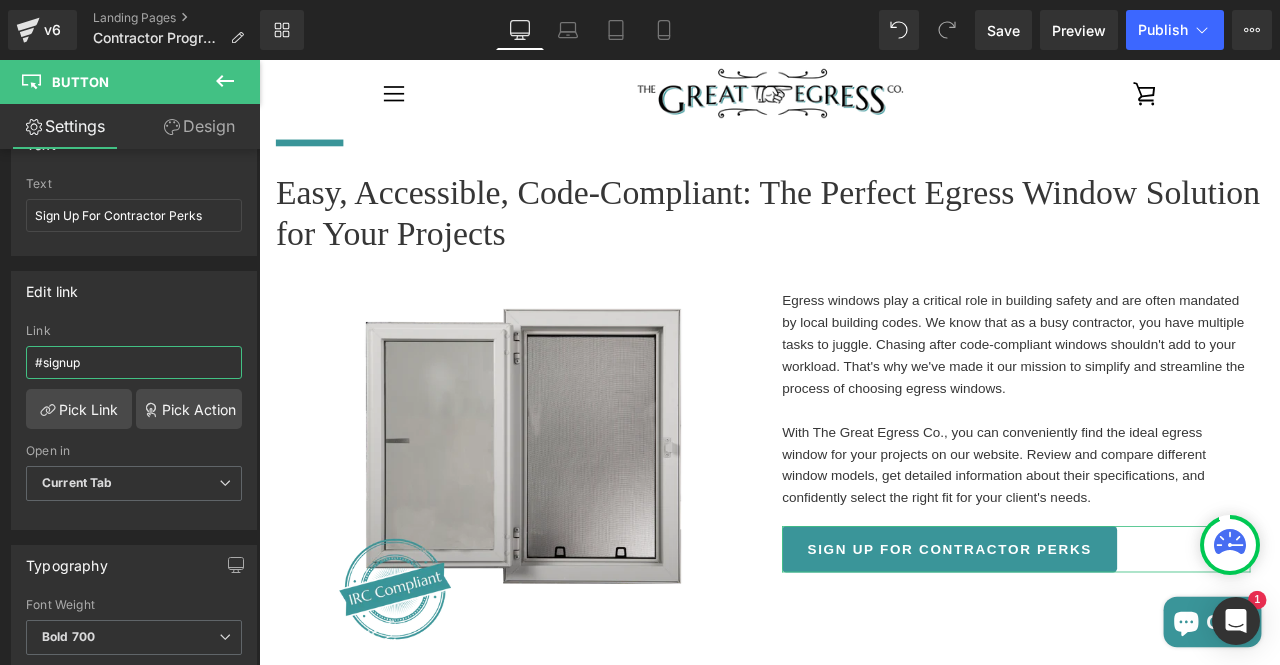 drag, startPoint x: 106, startPoint y: 369, endPoint x: 0, endPoint y: 375, distance: 106.16968 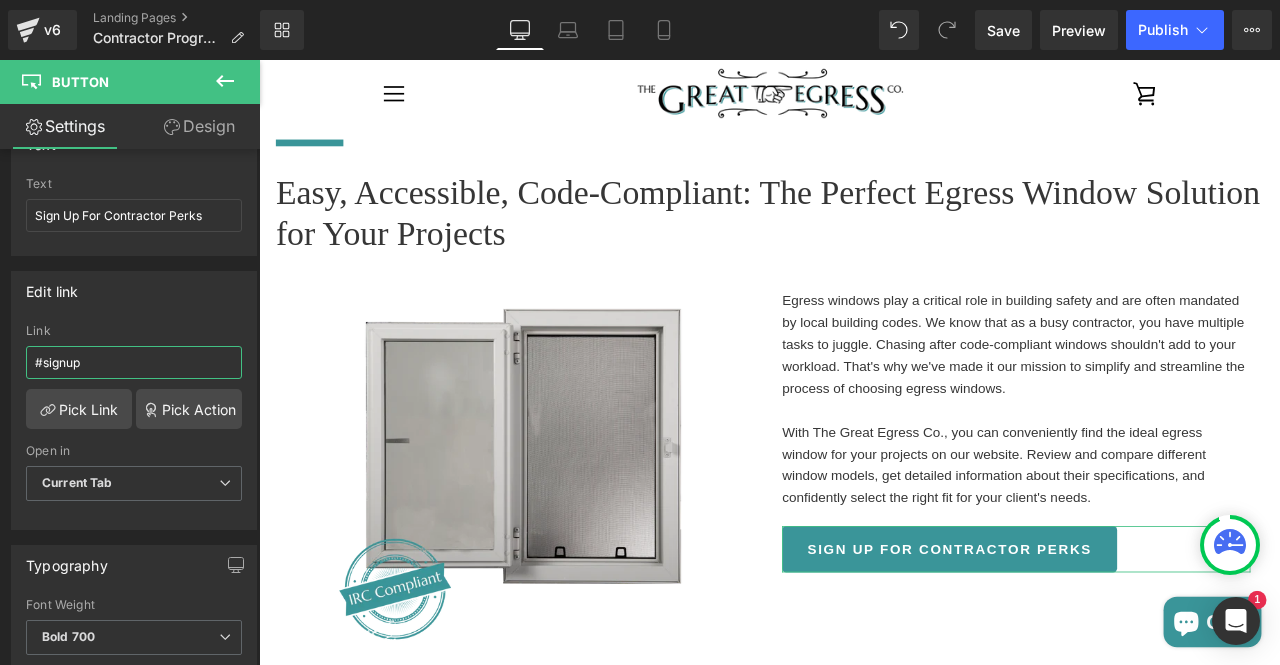 paste on "[URL][DOMAIN_NAME]" 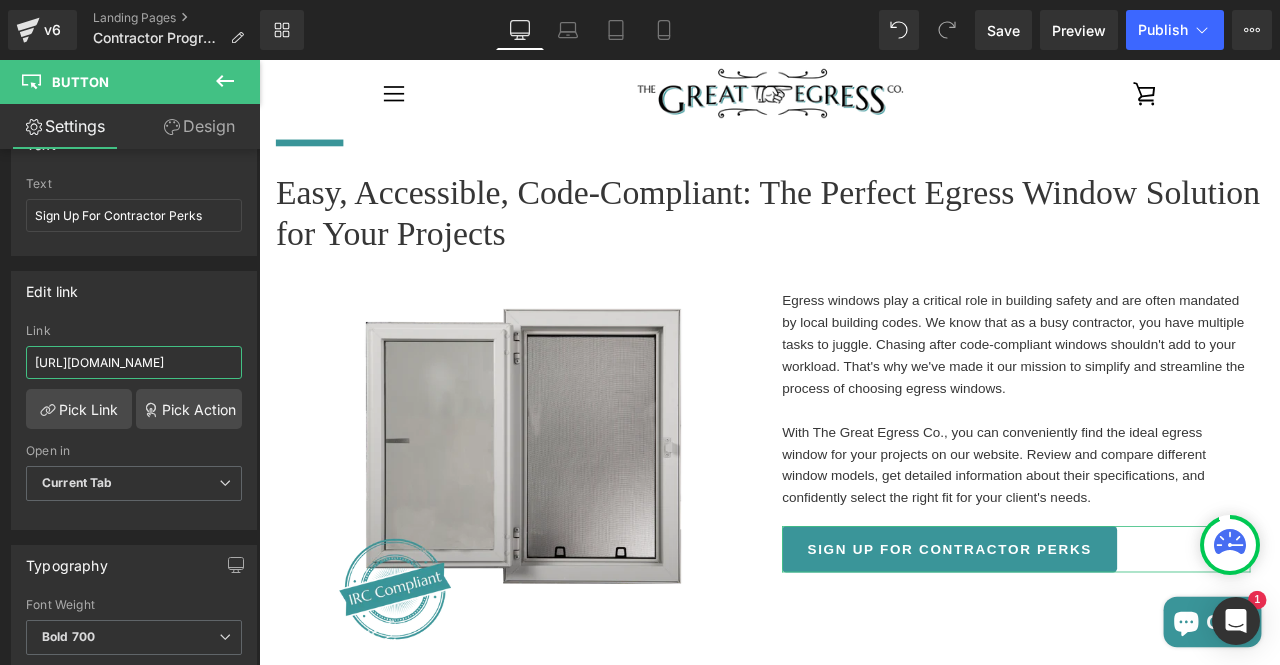 scroll, scrollTop: 0, scrollLeft: 6, axis: horizontal 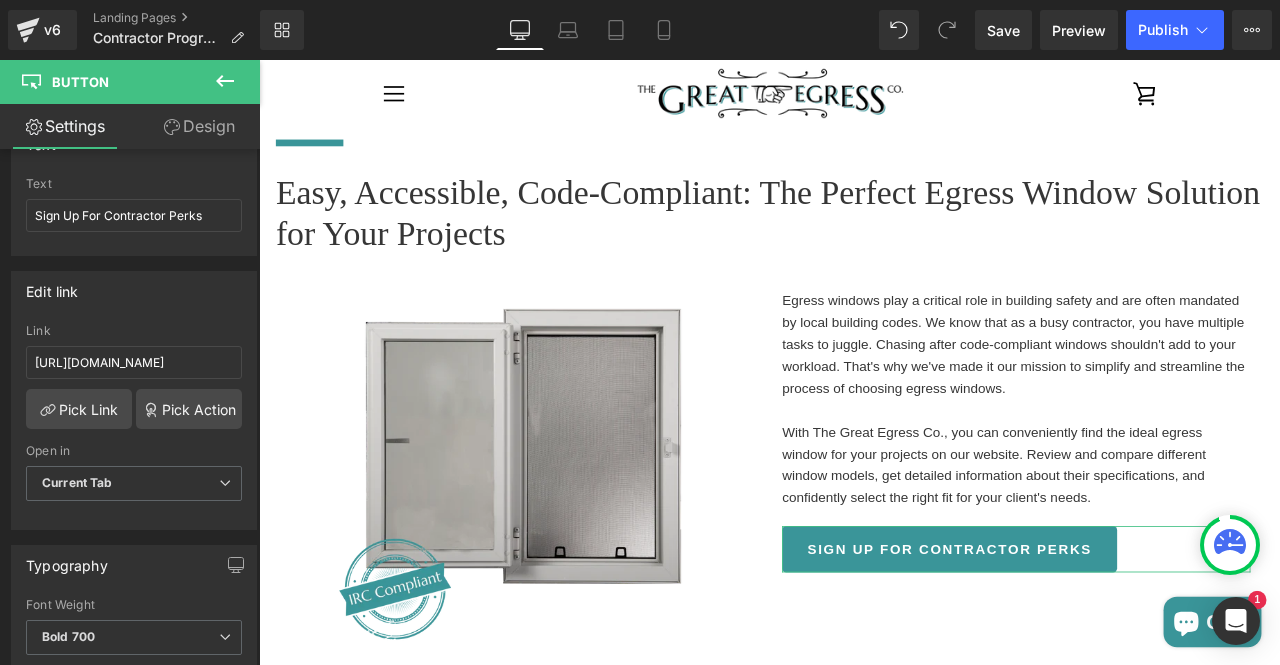 click on "Link" at bounding box center (134, 331) 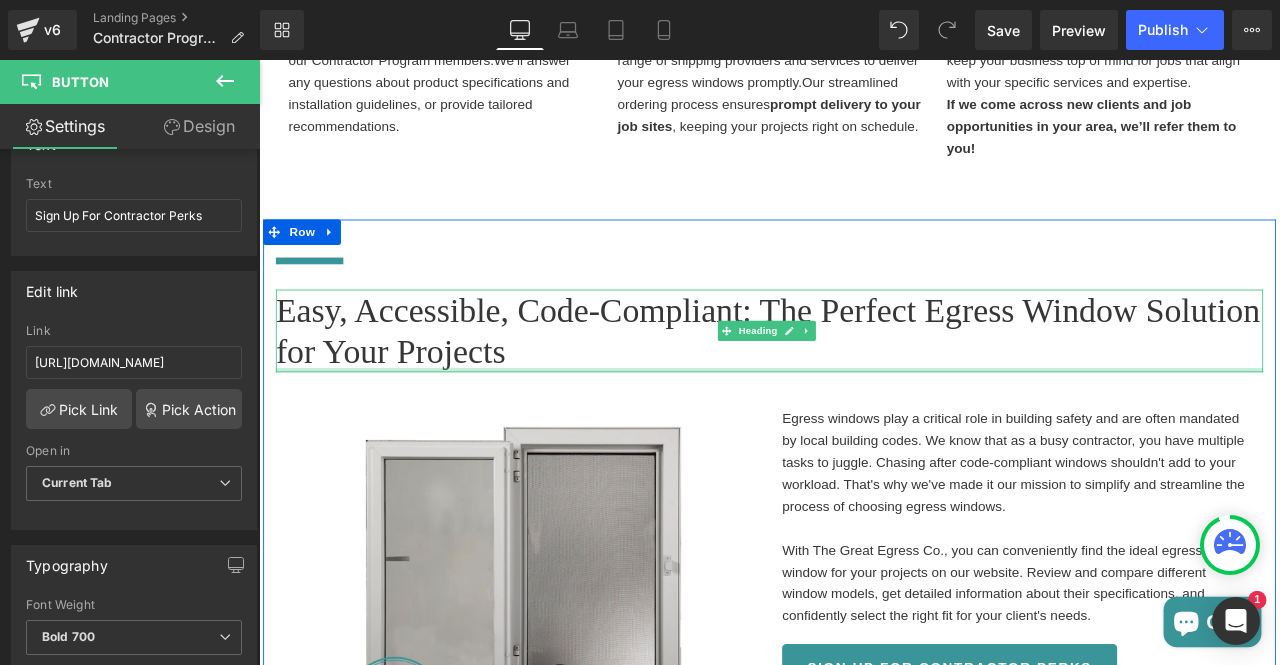 scroll, scrollTop: 2511, scrollLeft: 0, axis: vertical 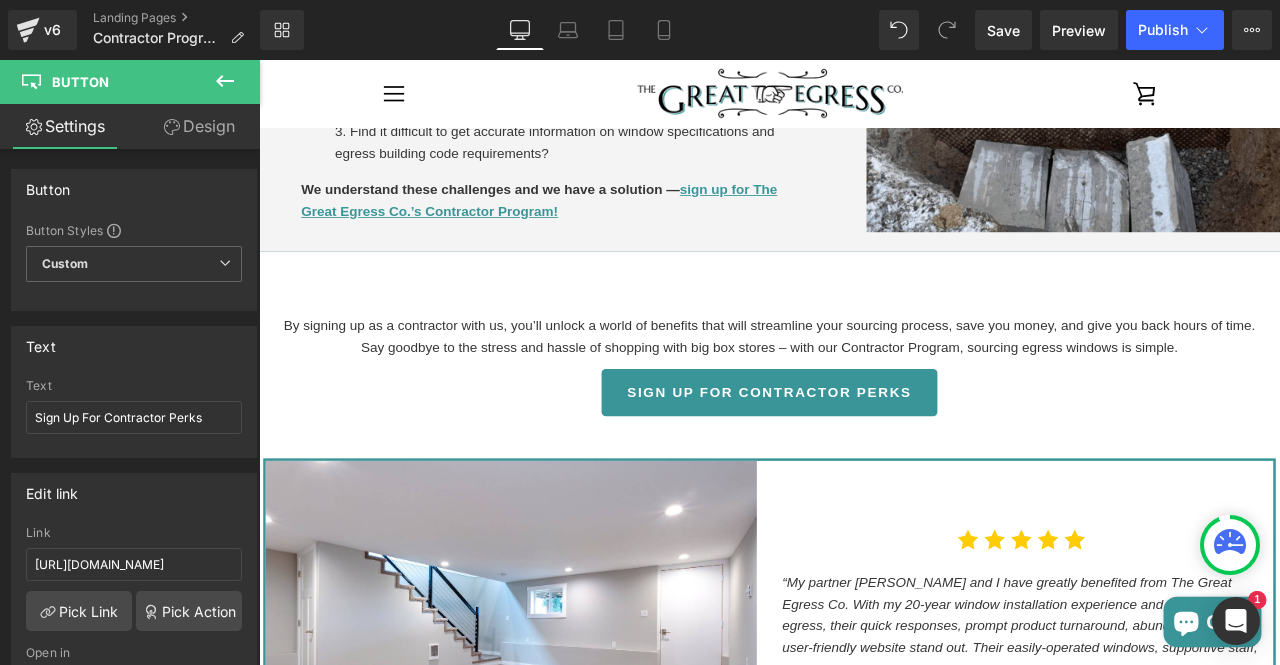 click on "Sign Up For Contractor Perks Button" at bounding box center [864, 453] 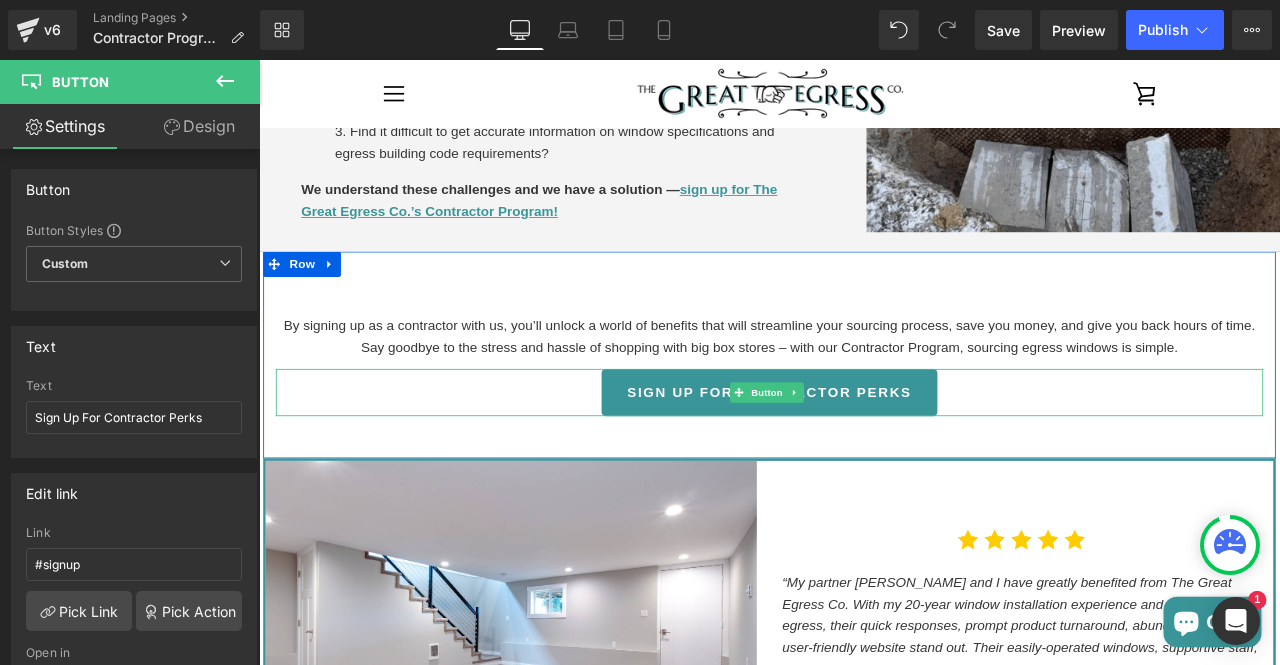 click on "Button" at bounding box center (862, 454) 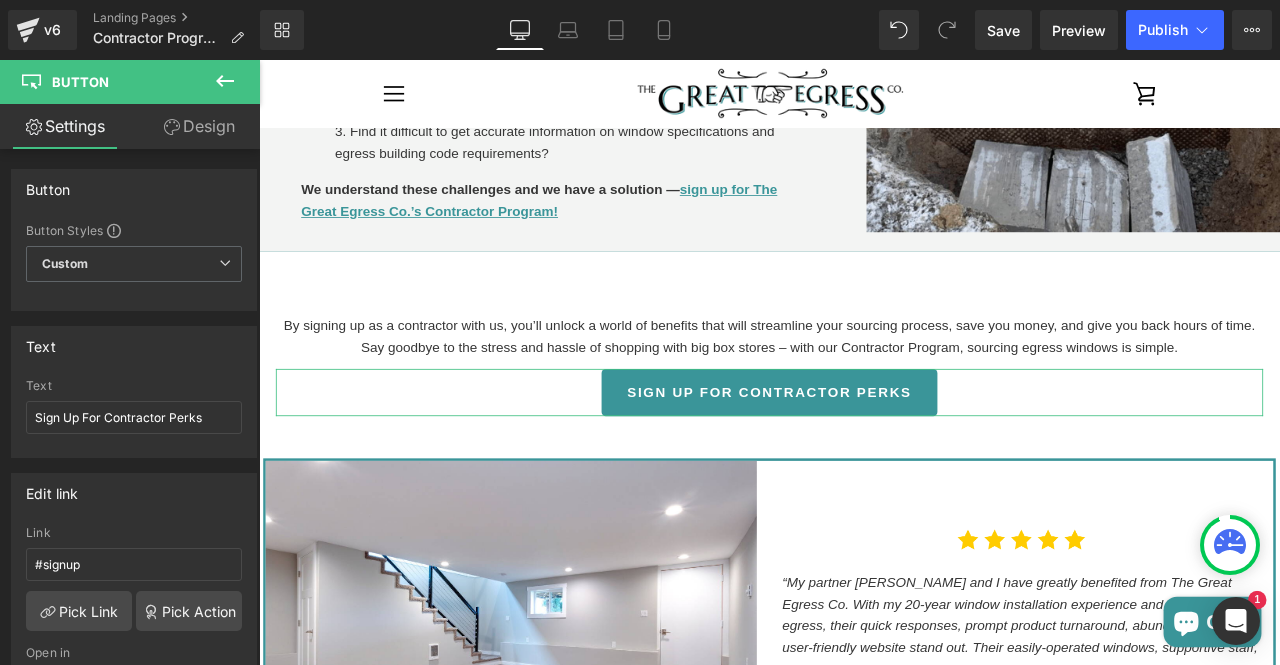 scroll, scrollTop: 206, scrollLeft: 0, axis: vertical 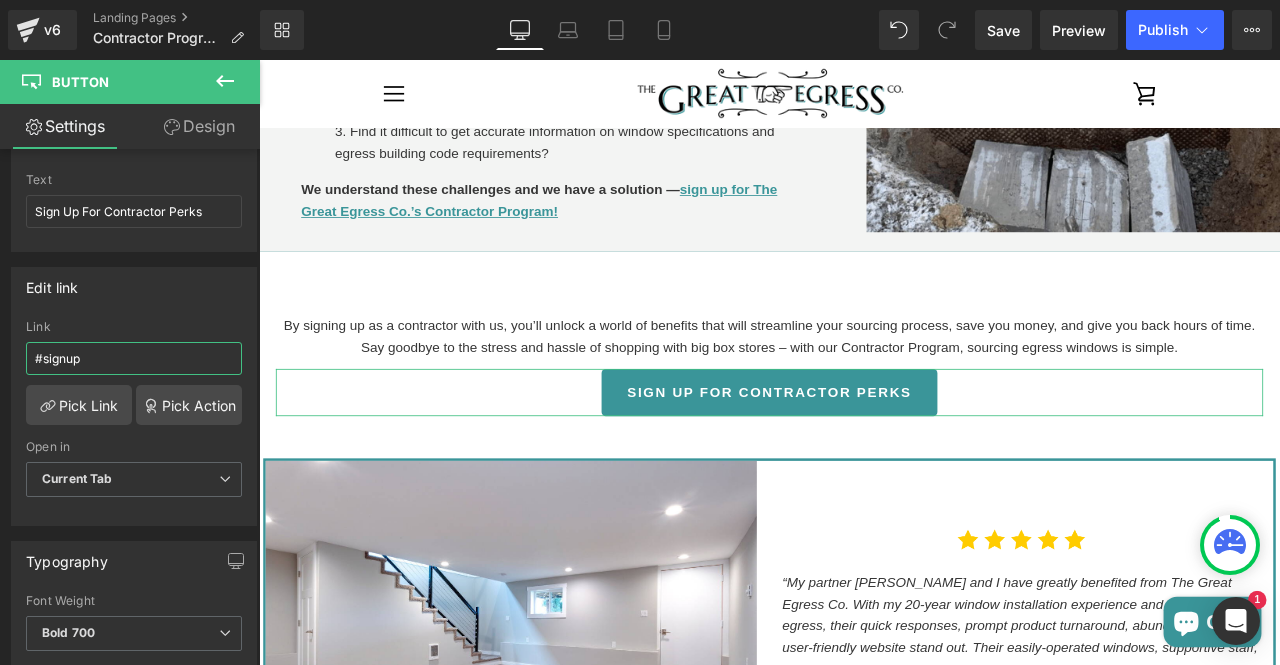 drag, startPoint x: 22, startPoint y: 363, endPoint x: 0, endPoint y: 363, distance: 22 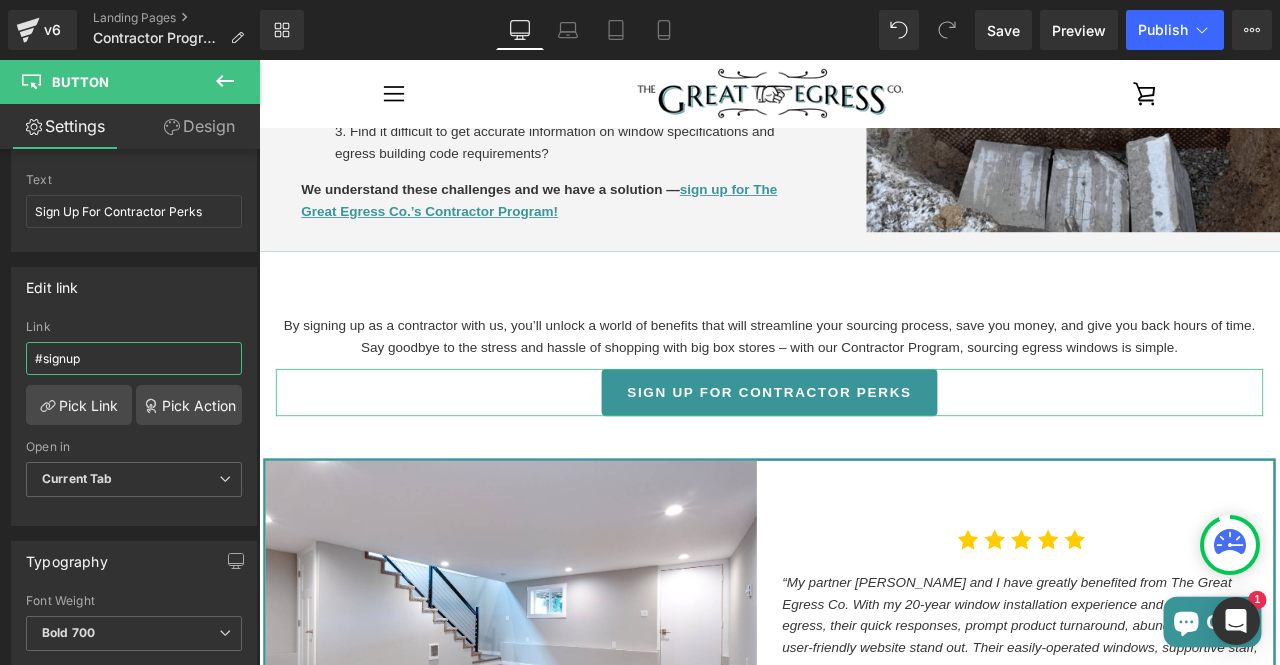 paste on "[URL][DOMAIN_NAME]" 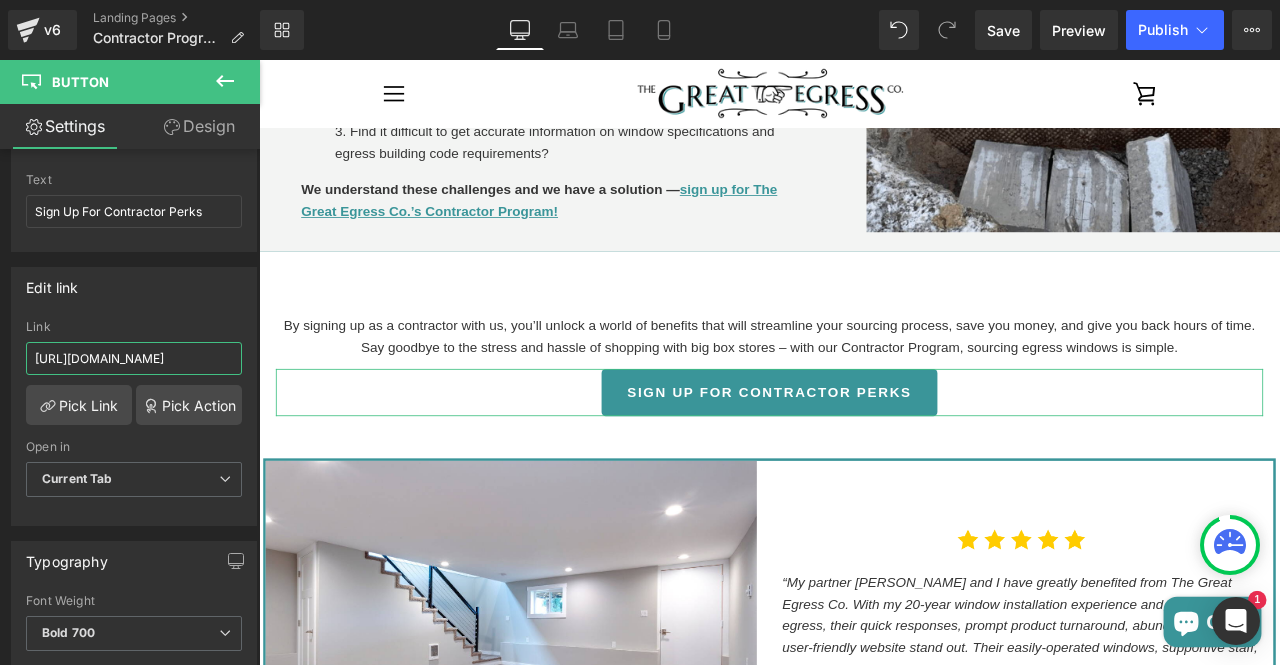 scroll, scrollTop: 0, scrollLeft: 6, axis: horizontal 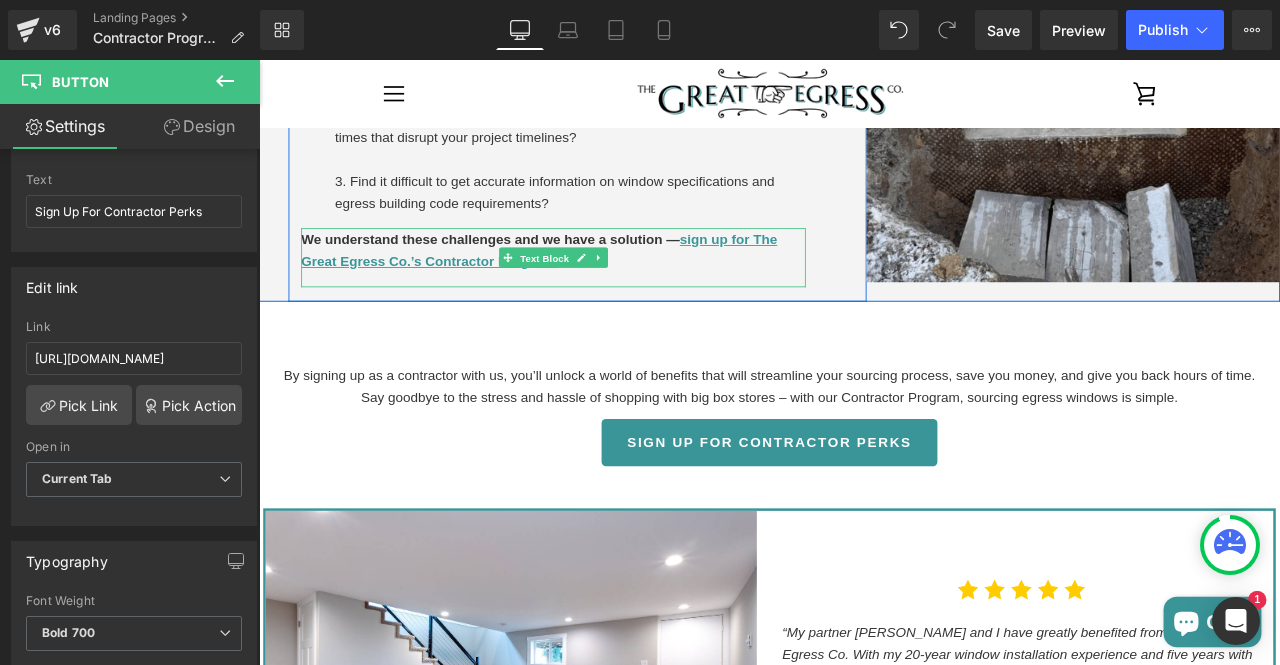 click on "Text Block" at bounding box center [598, 294] 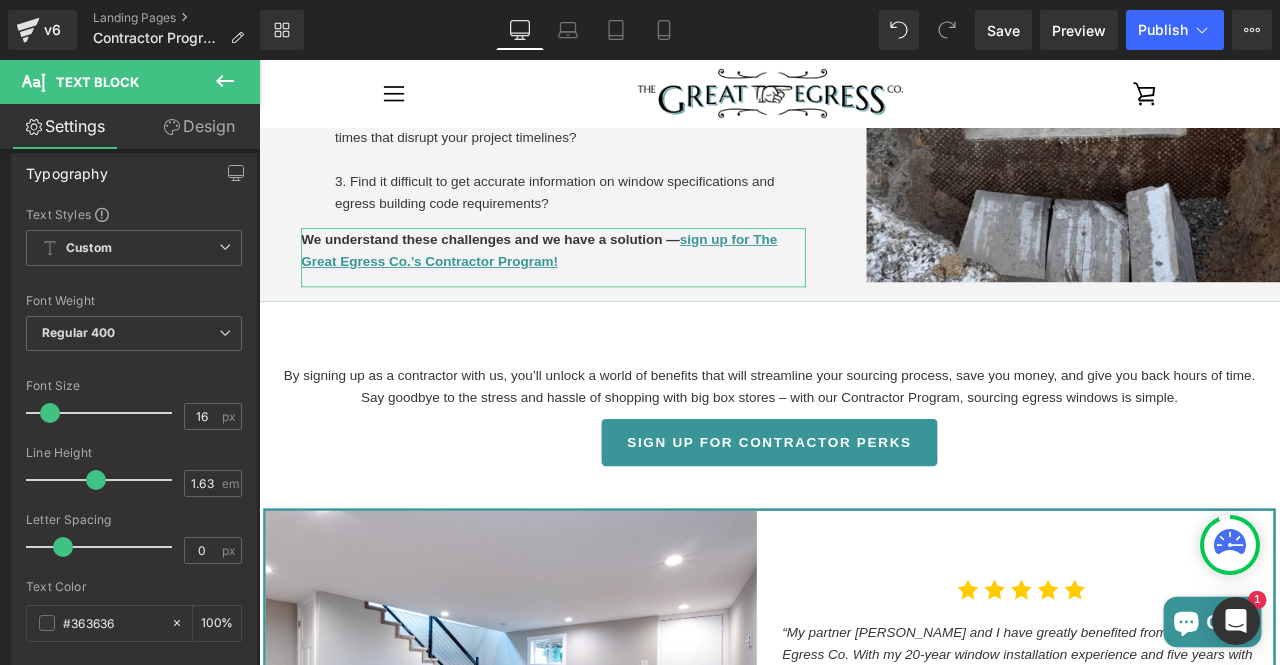 scroll, scrollTop: 0, scrollLeft: 0, axis: both 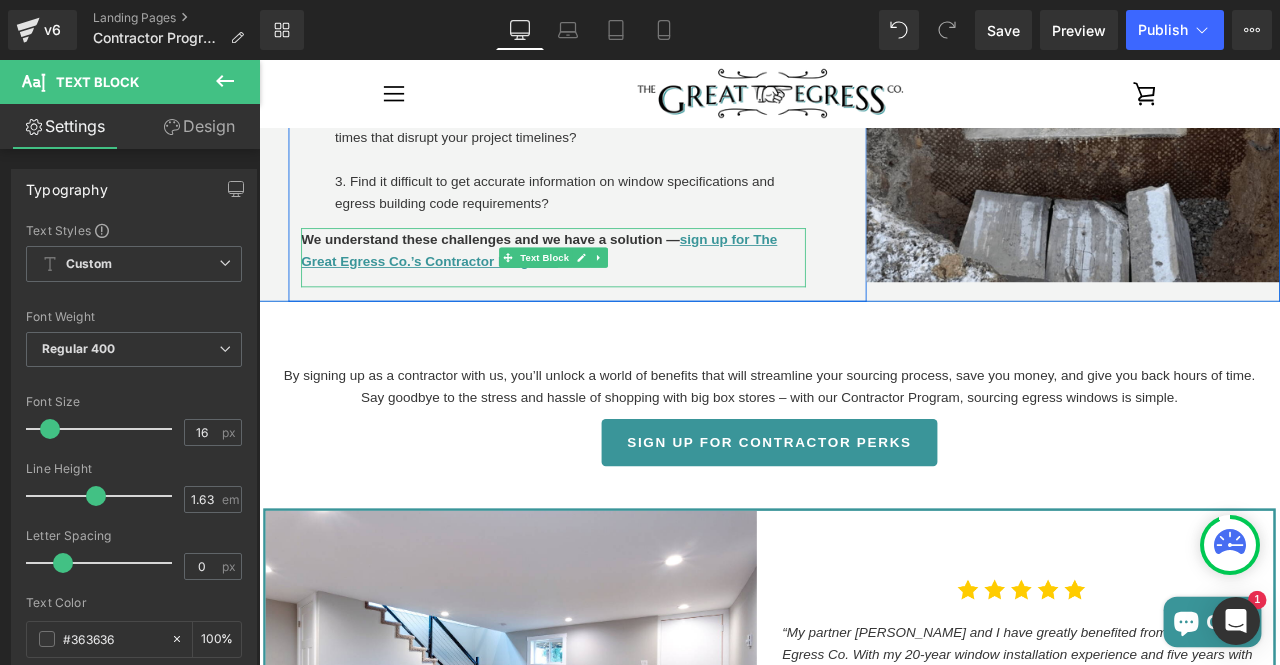 click on "sign up for The Great Egress Co.’s Contractor Program!" at bounding box center [591, 285] 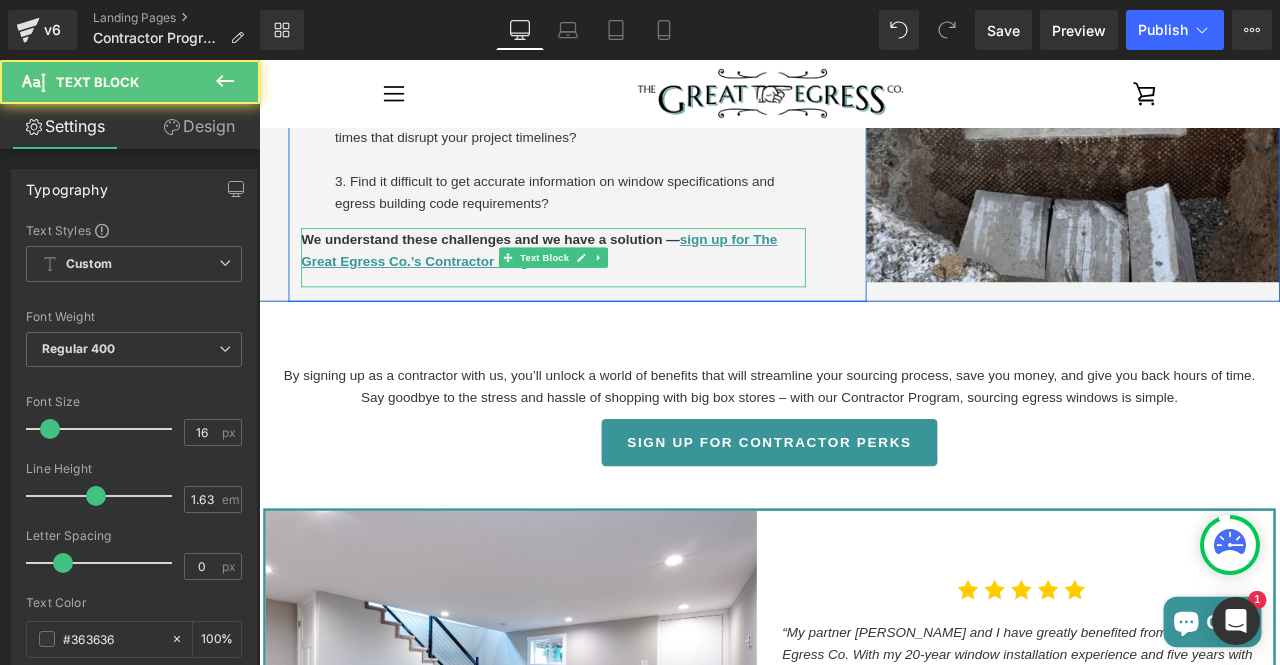 click on "sign up for The Great Egress Co.’s Contractor Program!" at bounding box center (591, 285) 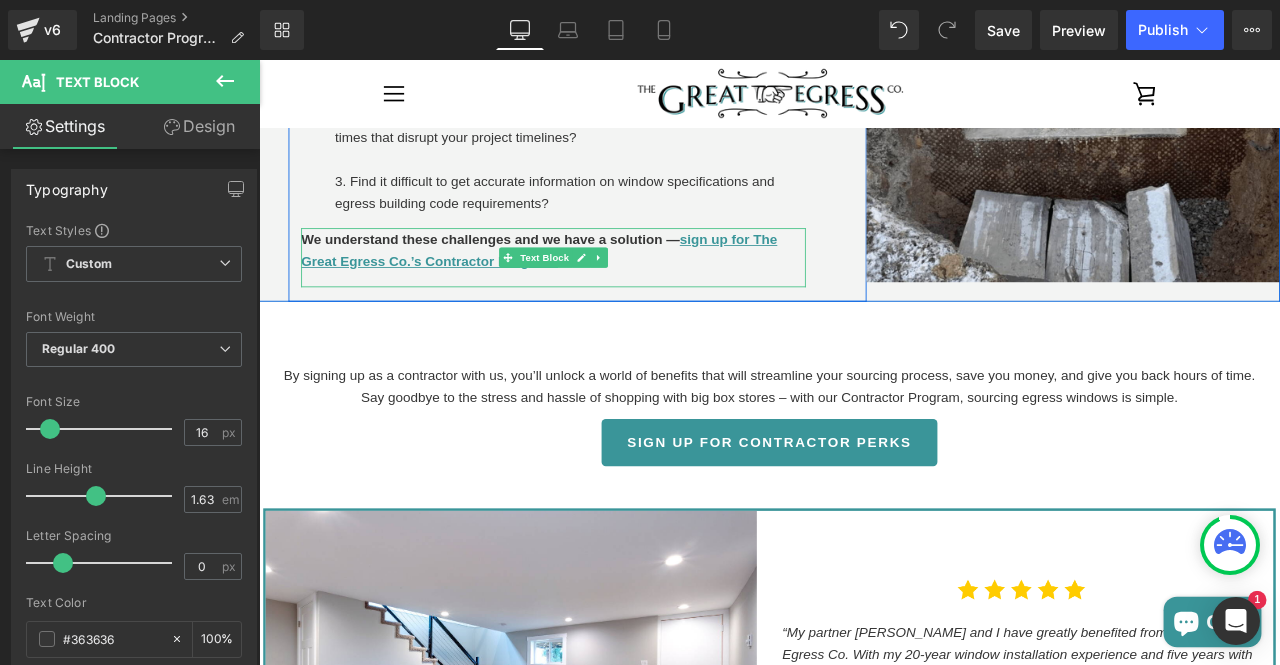 click at bounding box center (641, 294) 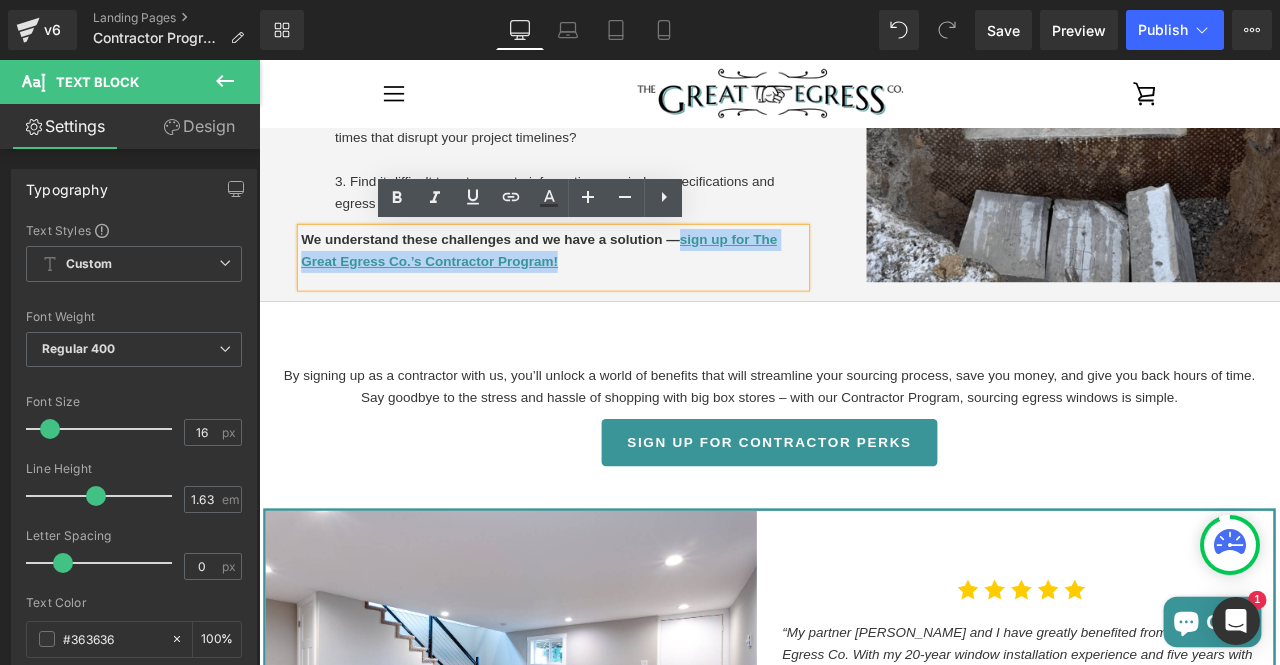 drag, startPoint x: 590, startPoint y: 303, endPoint x: 745, endPoint y: 274, distance: 157.68958 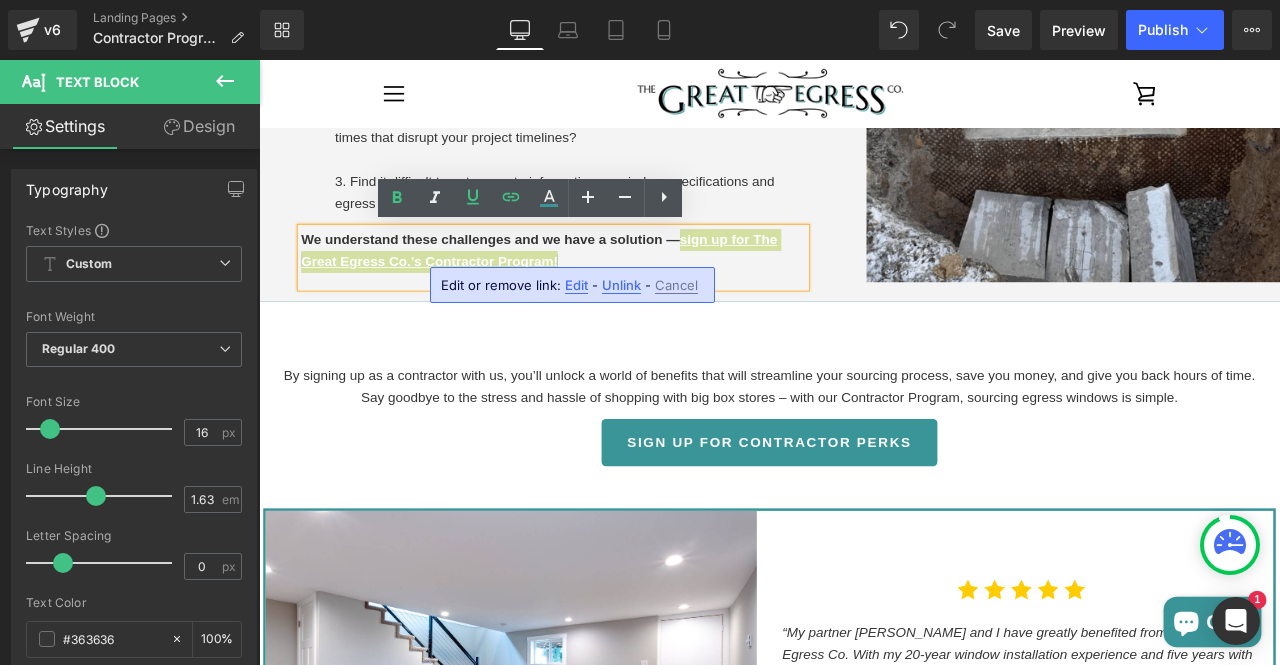 click 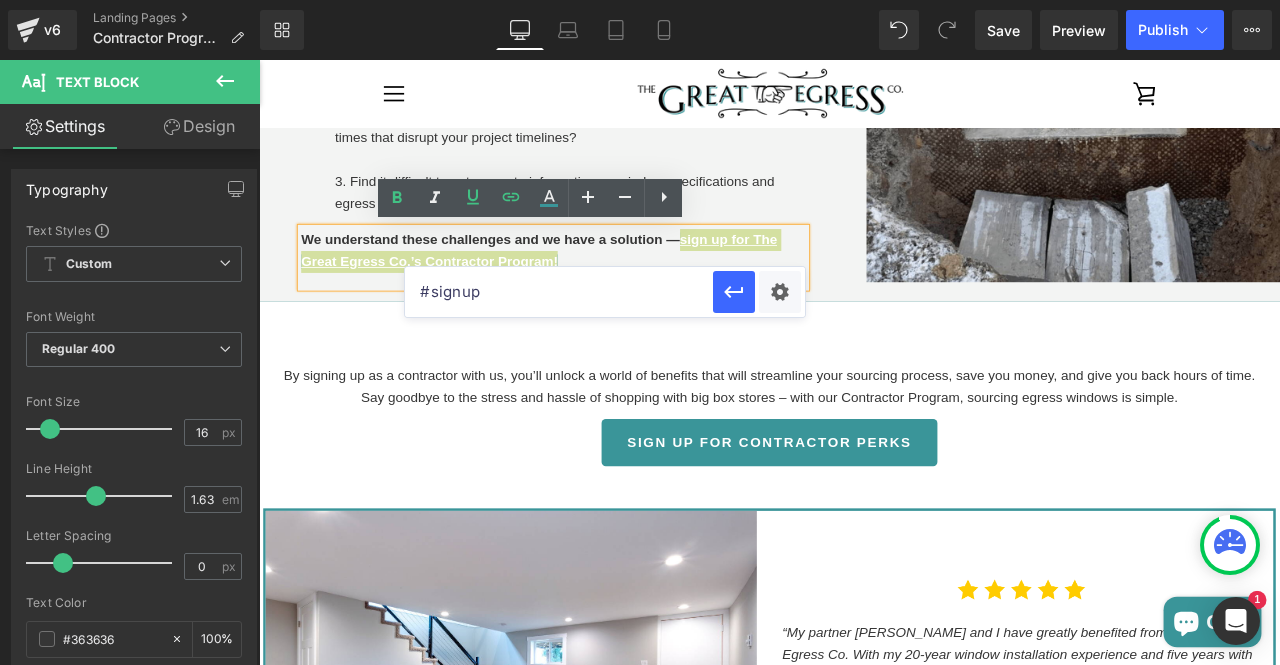 drag, startPoint x: 774, startPoint y: 345, endPoint x: 404, endPoint y: 327, distance: 370.4376 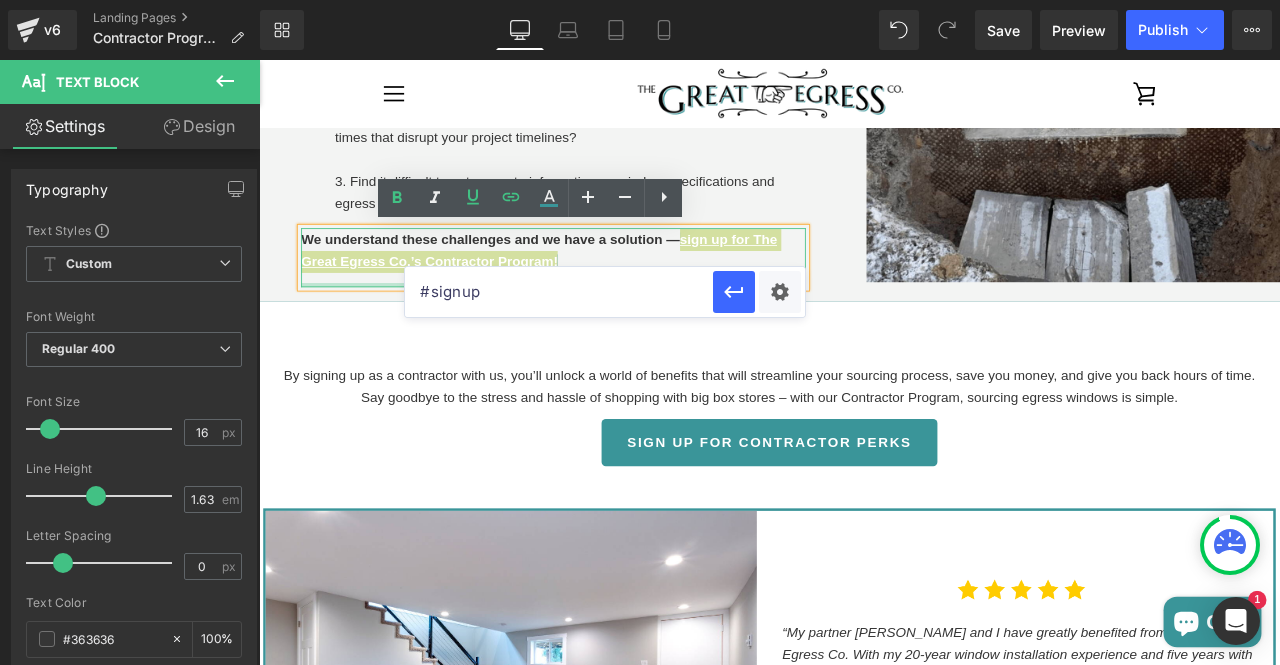 paste on "[URL][DOMAIN_NAME]" 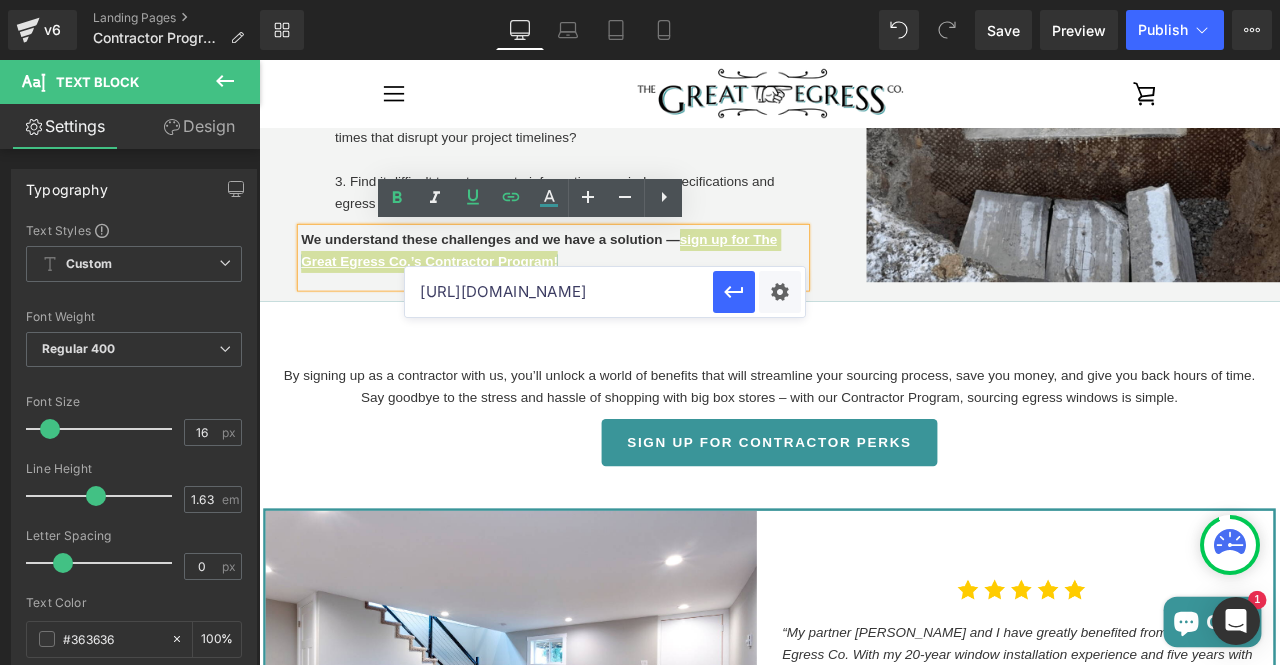type on "[URL][DOMAIN_NAME]" 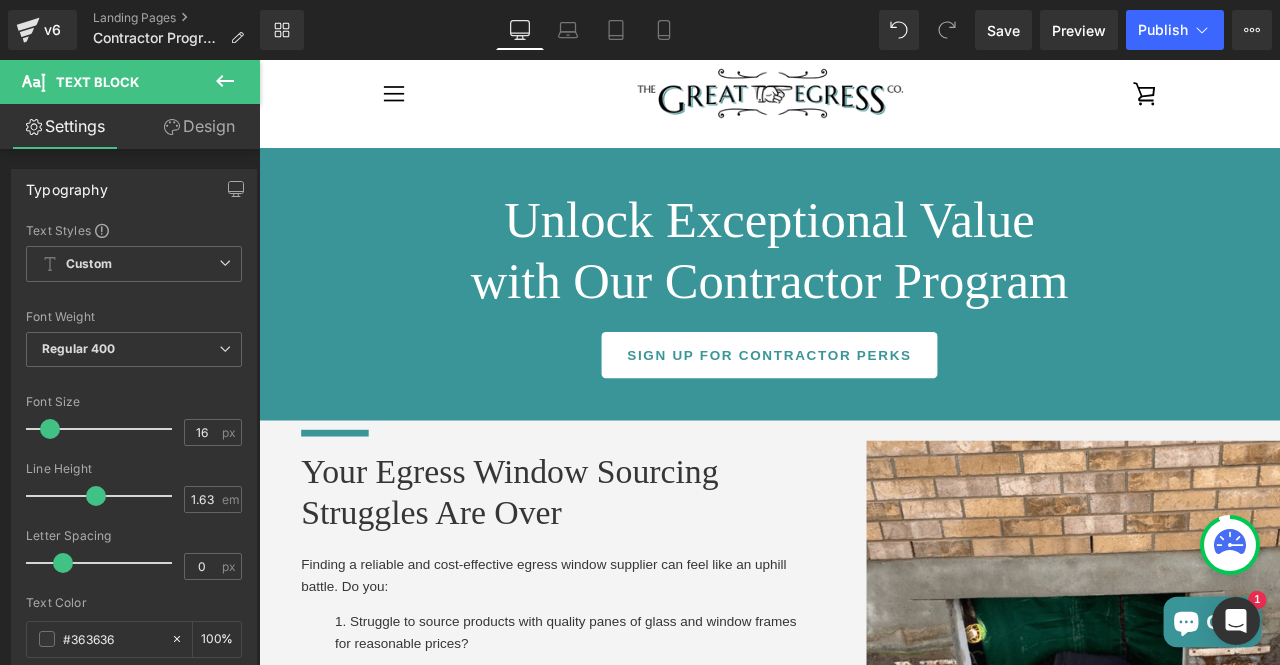 scroll, scrollTop: 0, scrollLeft: 0, axis: both 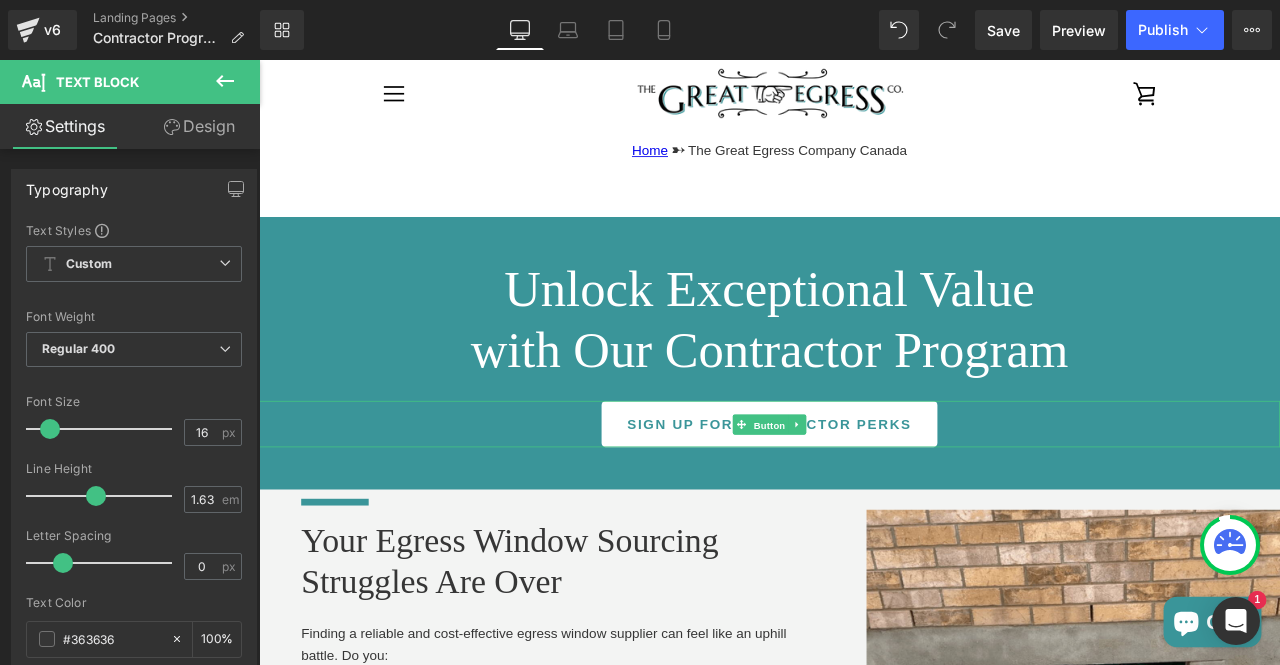 click on "Button" at bounding box center [864, 492] 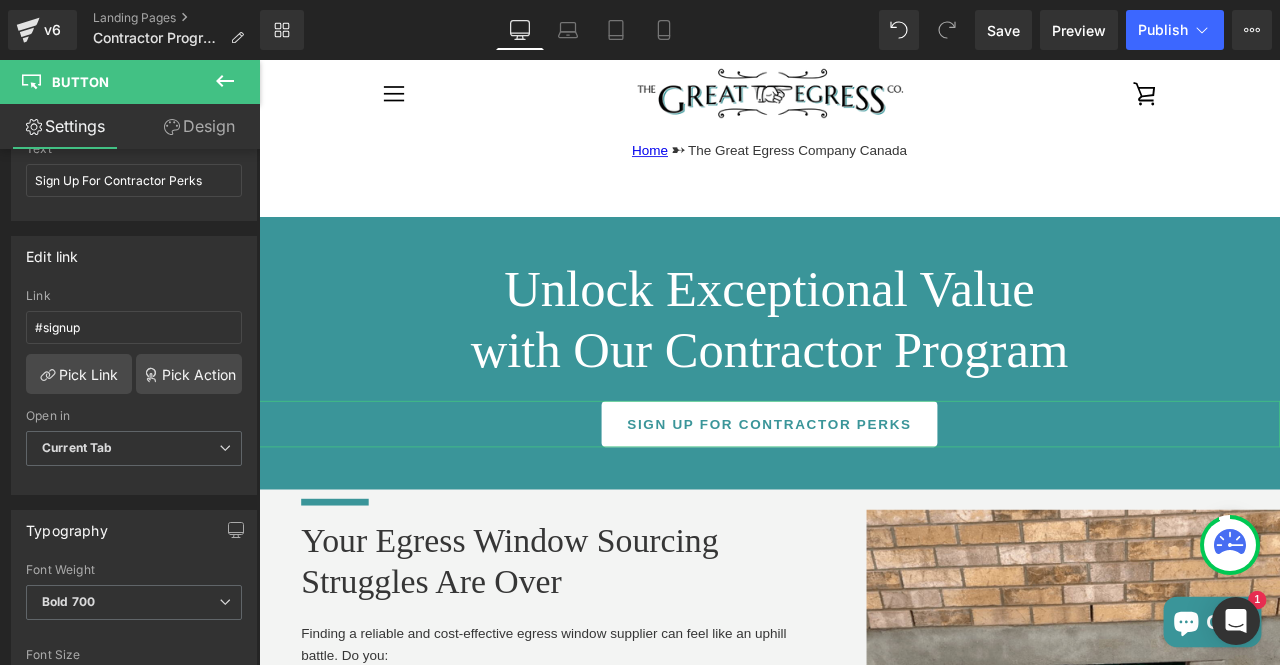 scroll, scrollTop: 260, scrollLeft: 0, axis: vertical 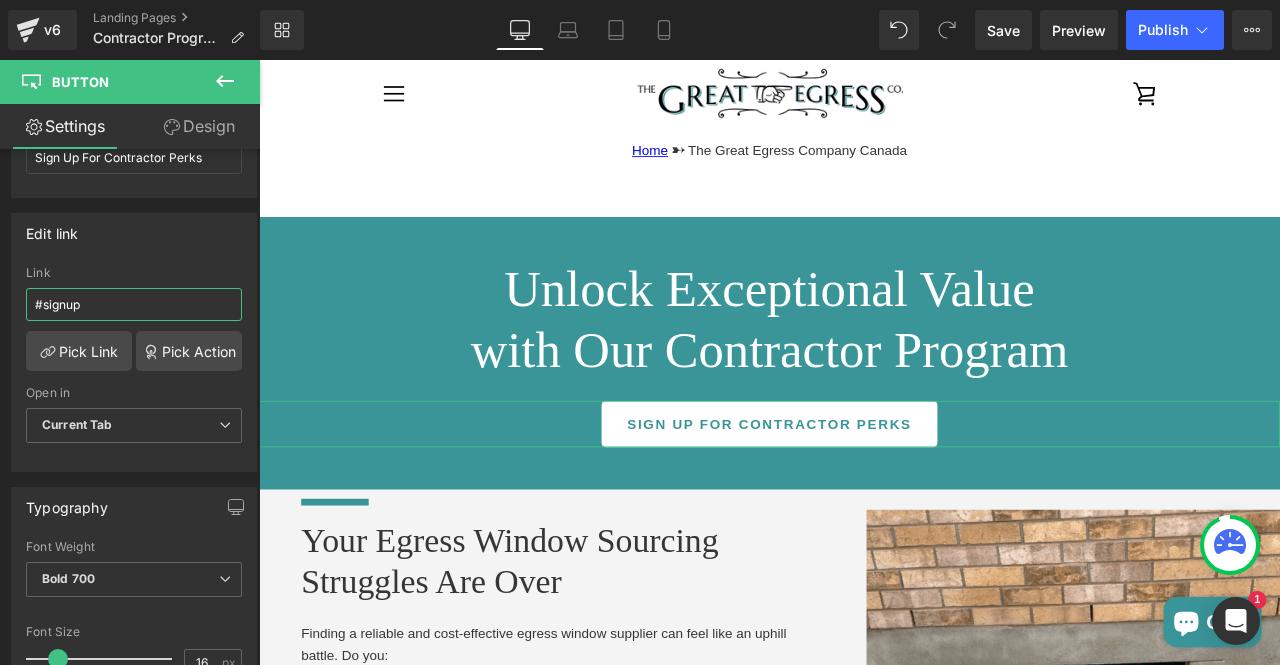 drag, startPoint x: 112, startPoint y: 305, endPoint x: 9, endPoint y: 306, distance: 103.00485 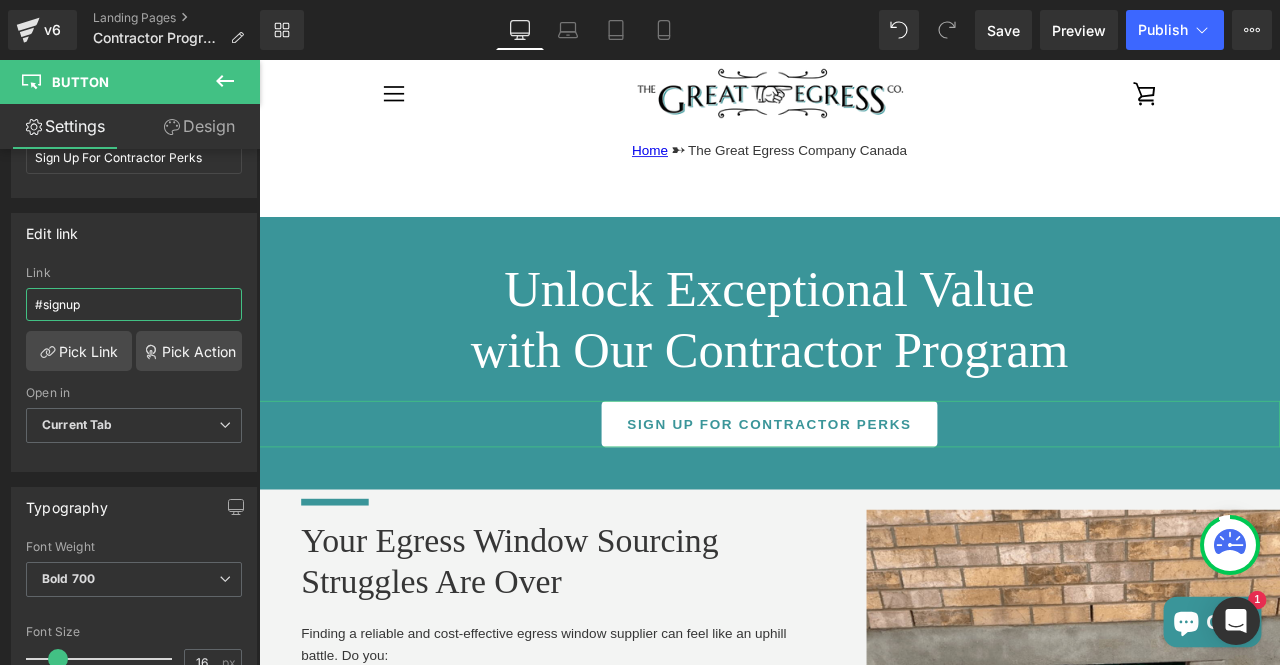 paste on "[URL][DOMAIN_NAME]" 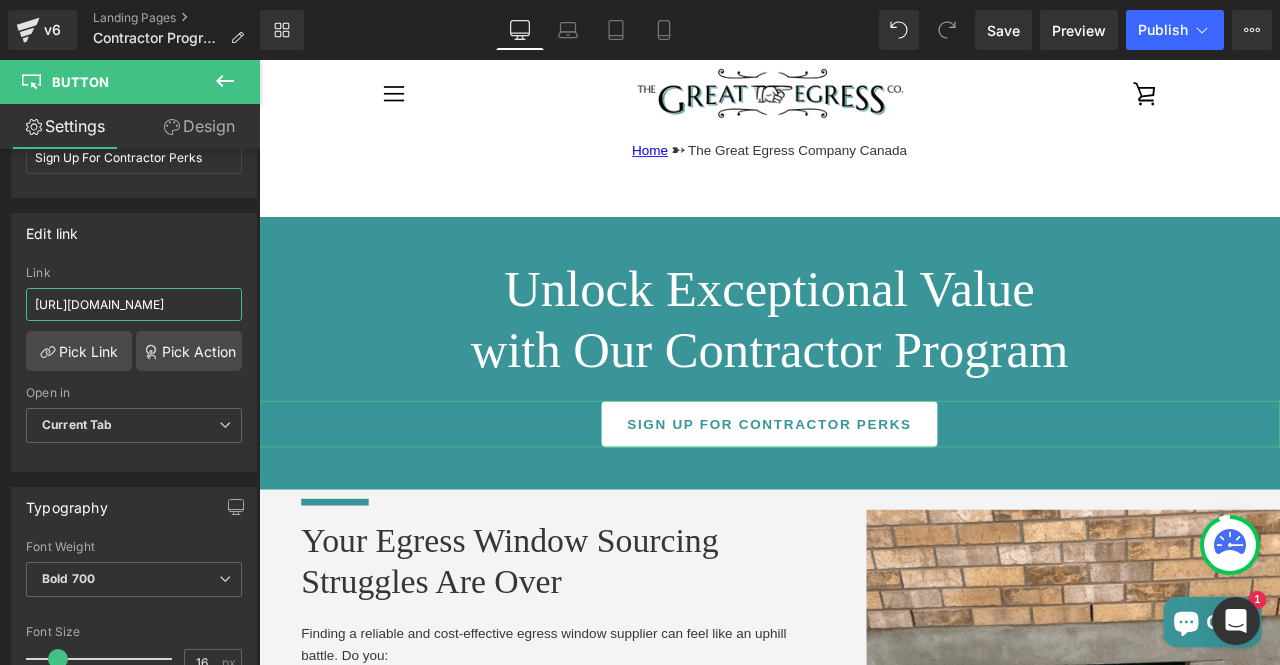 scroll, scrollTop: 0, scrollLeft: 6, axis: horizontal 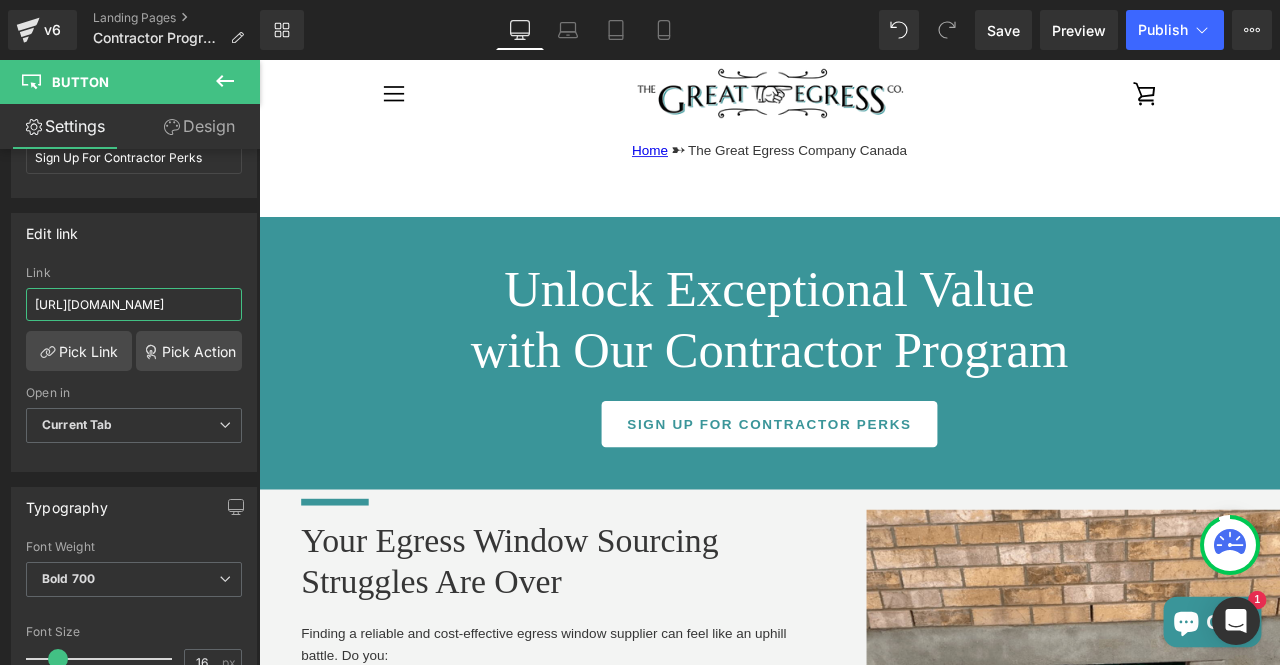 type on "[URL][DOMAIN_NAME]" 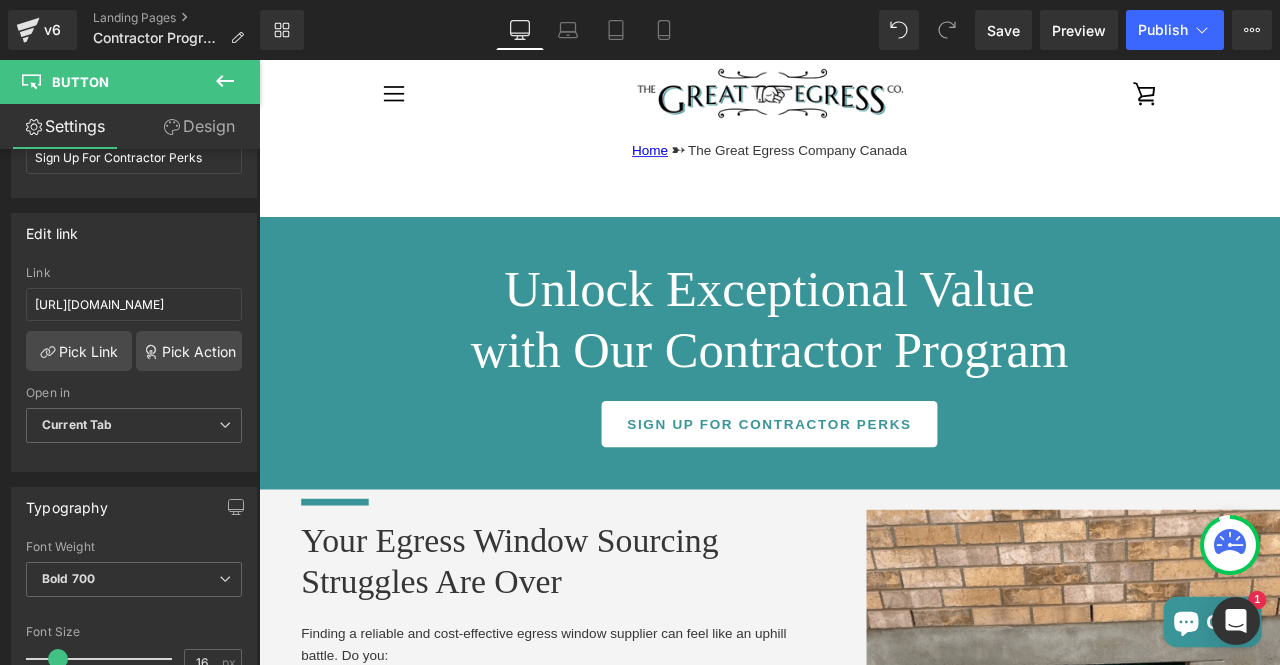 click on "Save" at bounding box center (1003, 30) 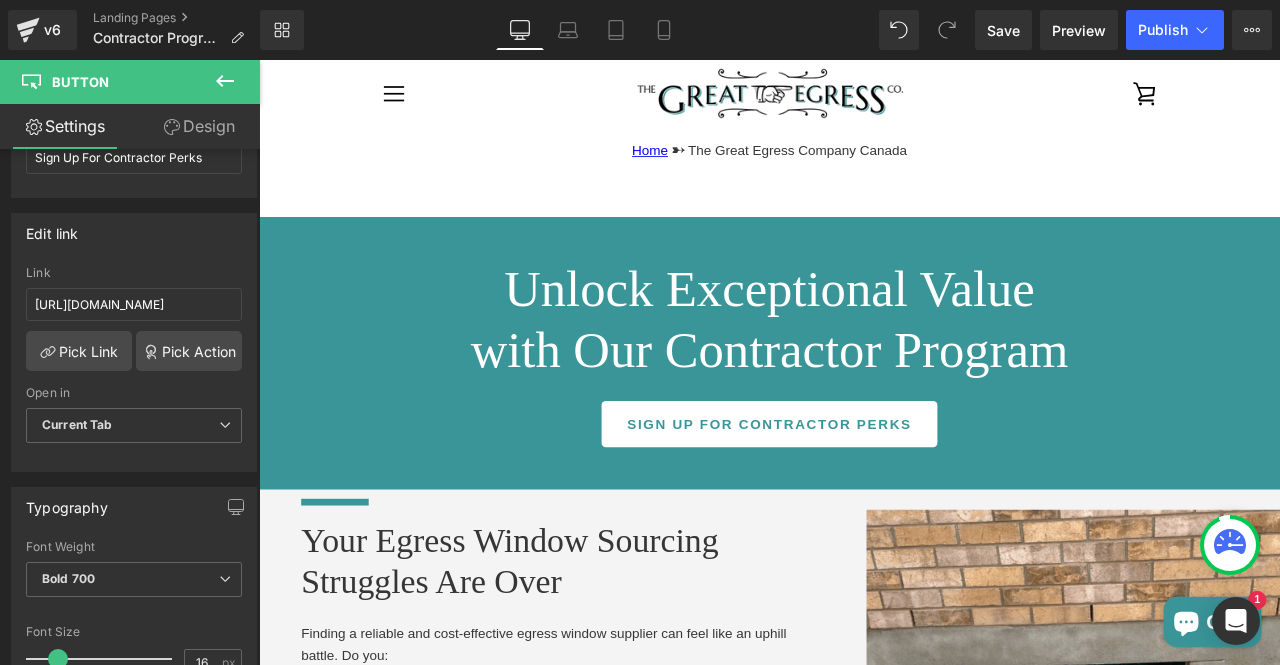click on "Publish" at bounding box center [1163, 30] 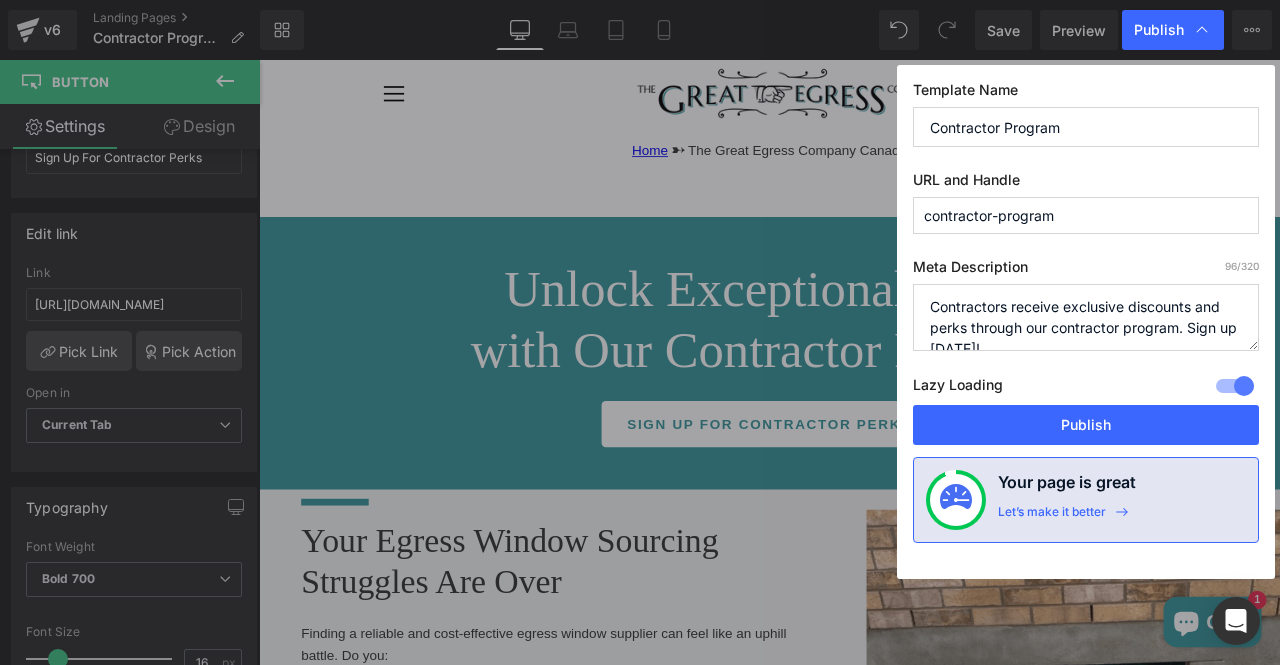 click on "Publish" at bounding box center (1086, 425) 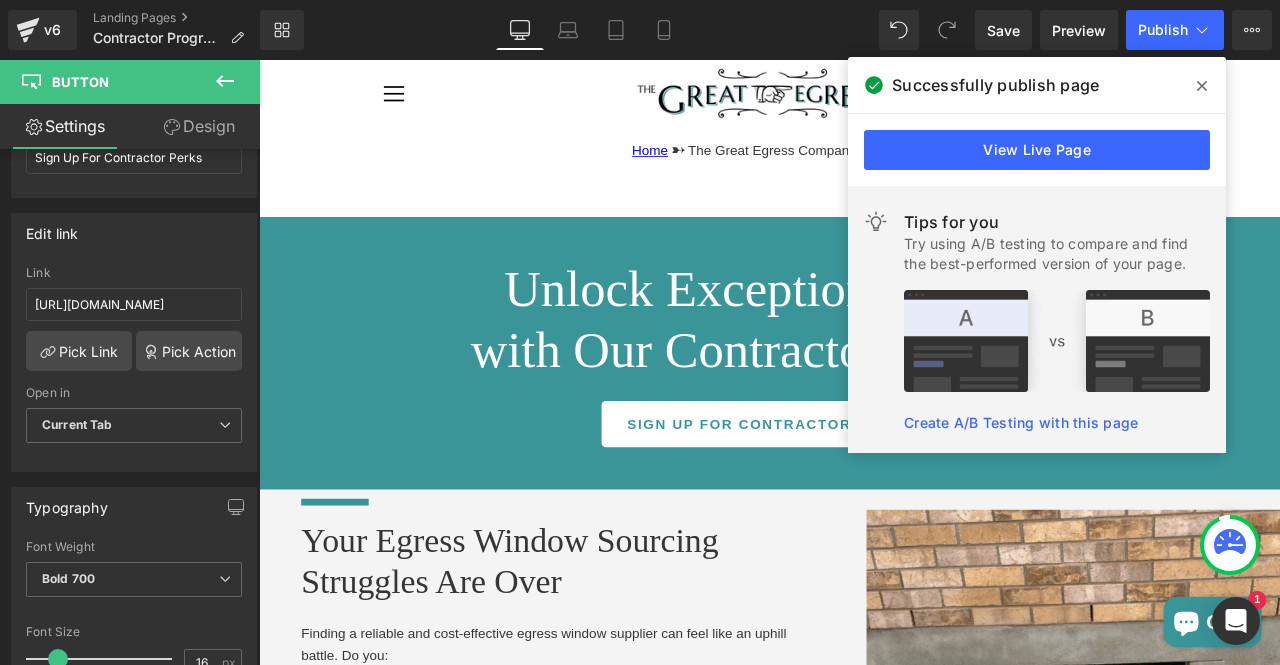 click 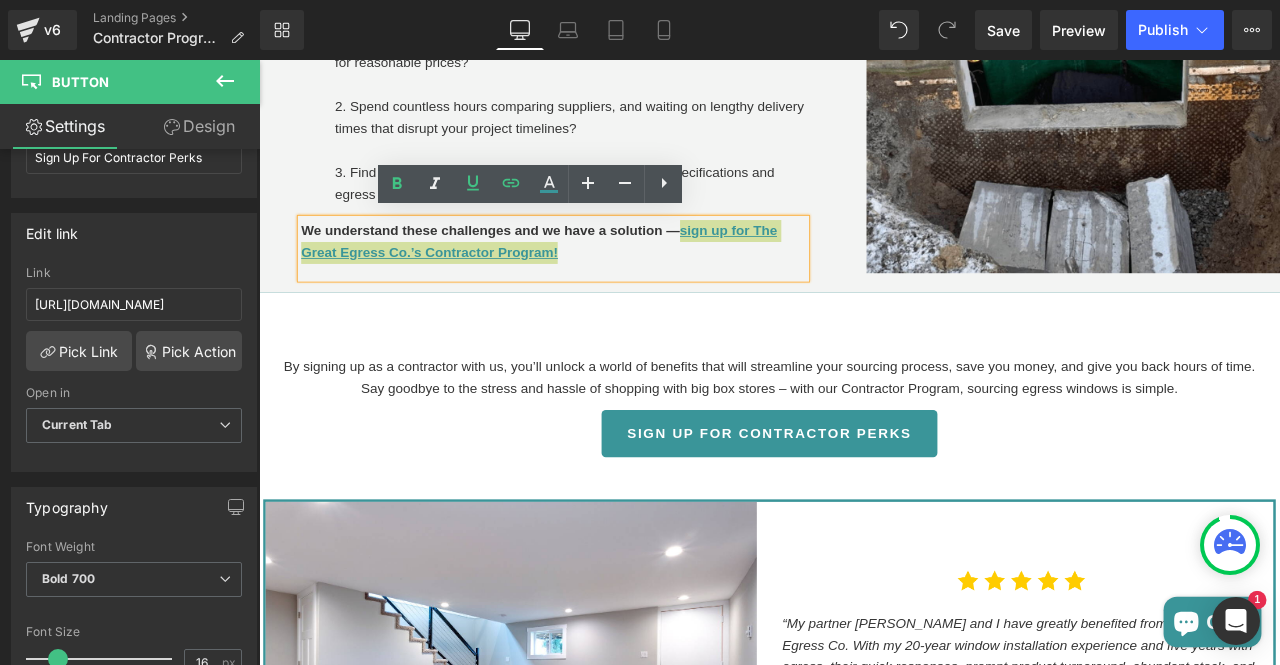 scroll, scrollTop: 778, scrollLeft: 0, axis: vertical 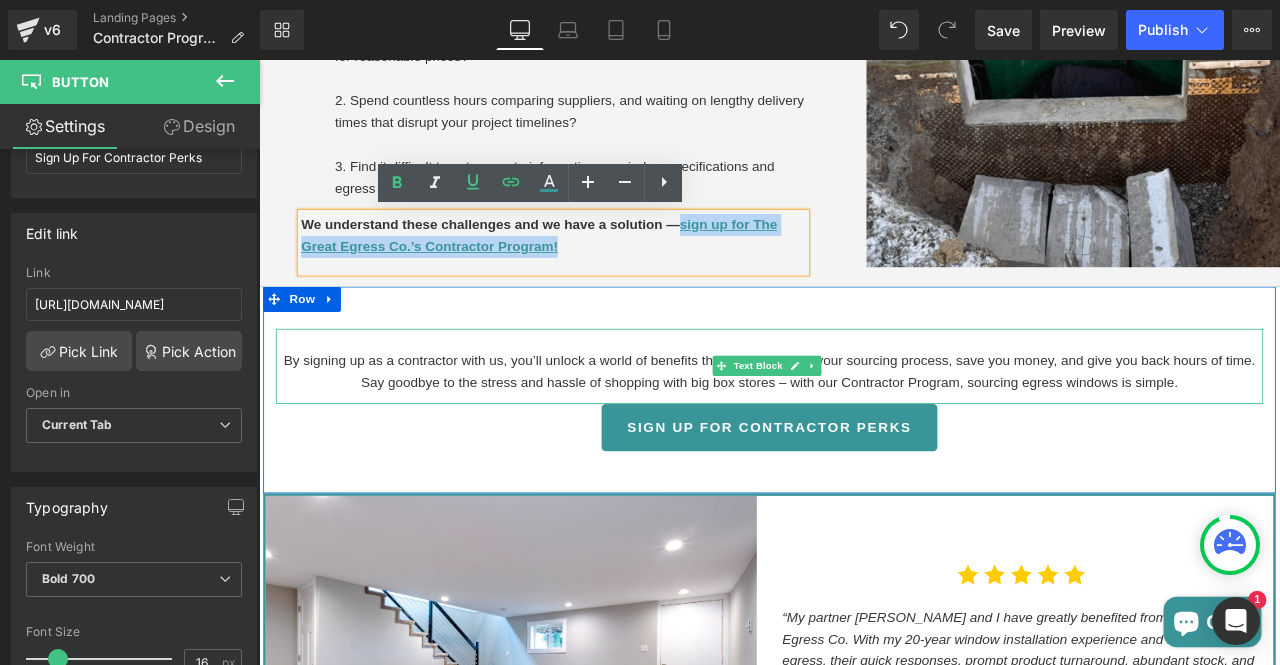 click on "By signing up as a contractor with us, you’ll unlock a world of benefits that will streamline your sourcing process, save you money, and give you back hours of time. Say goodbye to the stress and hassle of shopping with big box stores – with our Contractor Program, sourcing egress windows is simple." at bounding box center [864, 428] 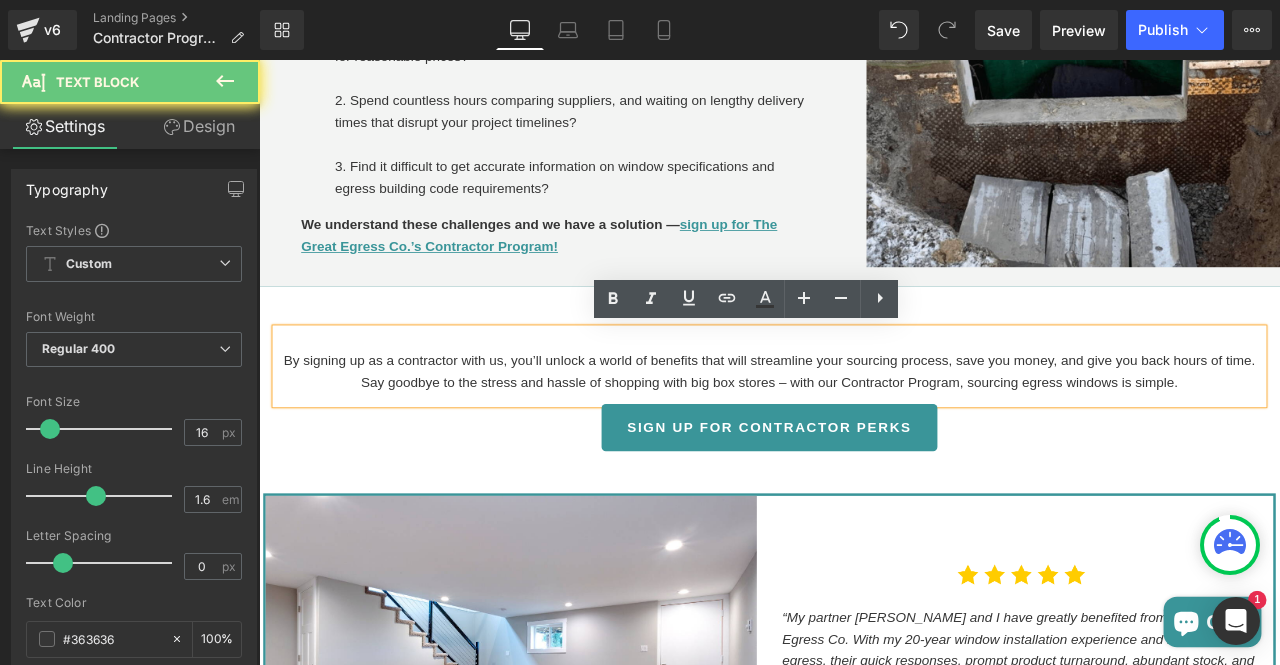 click on "By signing up as a contractor with us, you’ll unlock a world of benefits that will streamline your sourcing process, save you money, and give you back hours of time. Say goodbye to the stress and hassle of shopping with big box stores – with our Contractor Program, sourcing egress windows is simple." at bounding box center [864, 428] 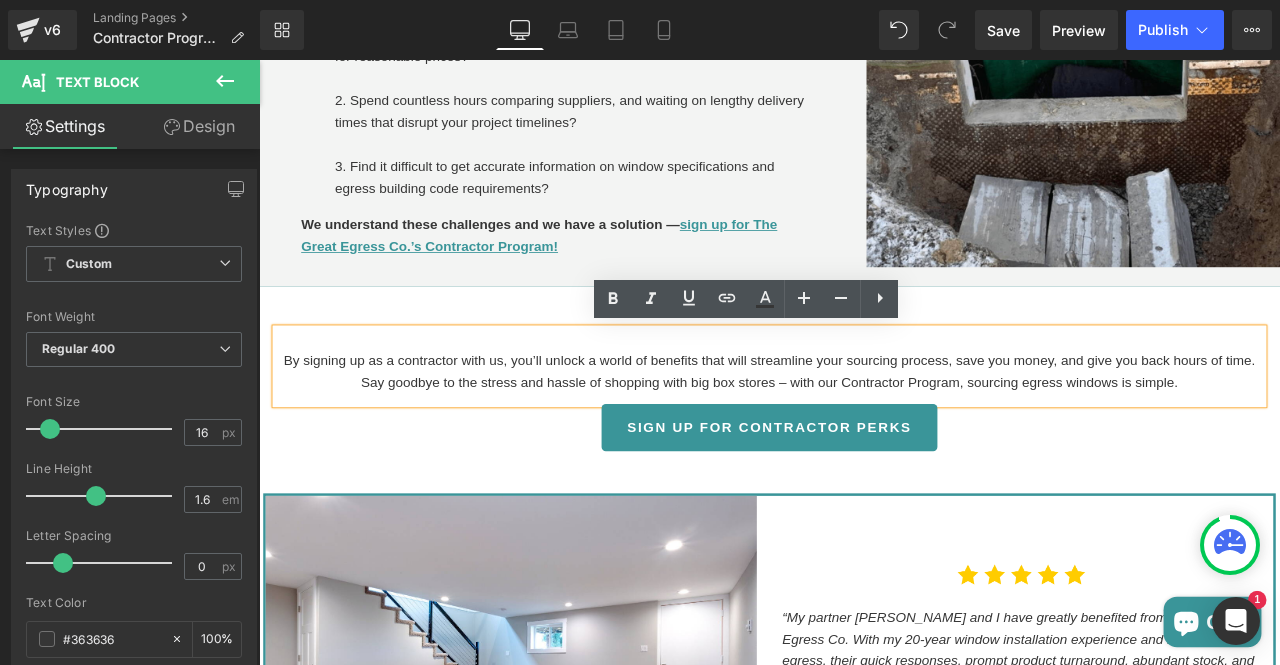 click on "By signing up as a contractor with us, you’ll unlock a world of benefits that will streamline your sourcing process, save you money, and give you back hours of time. Say goodbye to the stress and hassle of shopping with big box stores – with our Contractor Program, sourcing egress windows is simple." at bounding box center [864, 428] 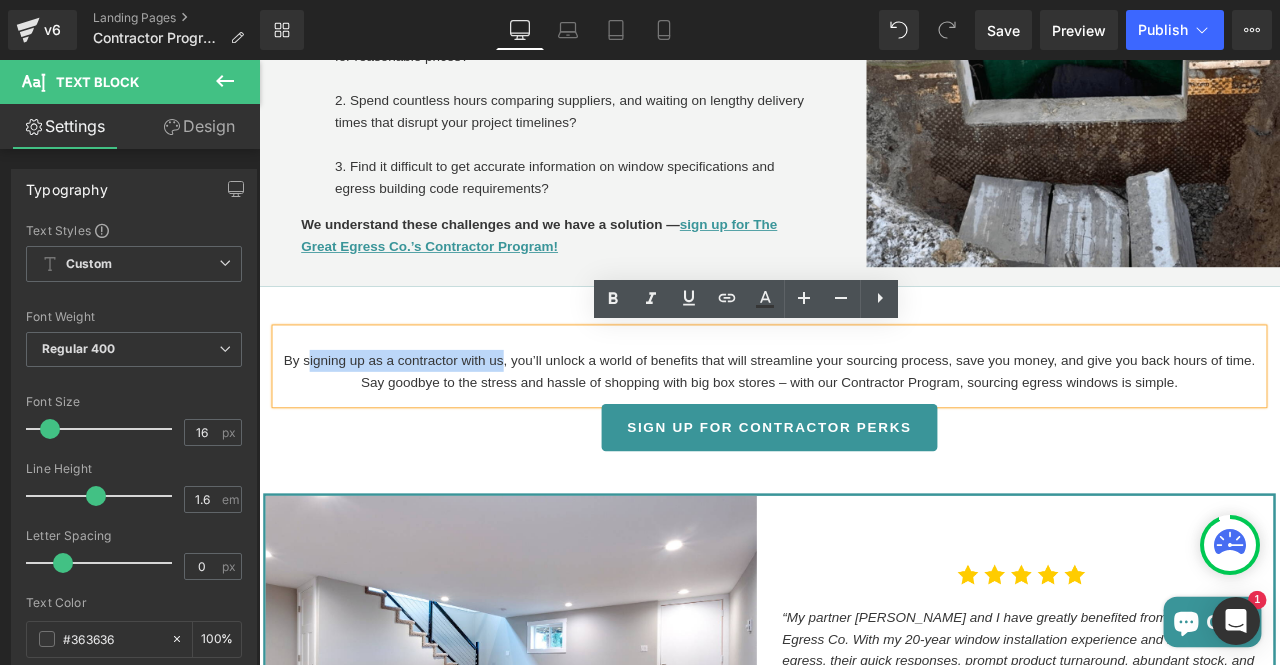 drag, startPoint x: 541, startPoint y: 424, endPoint x: 307, endPoint y: 422, distance: 234.00854 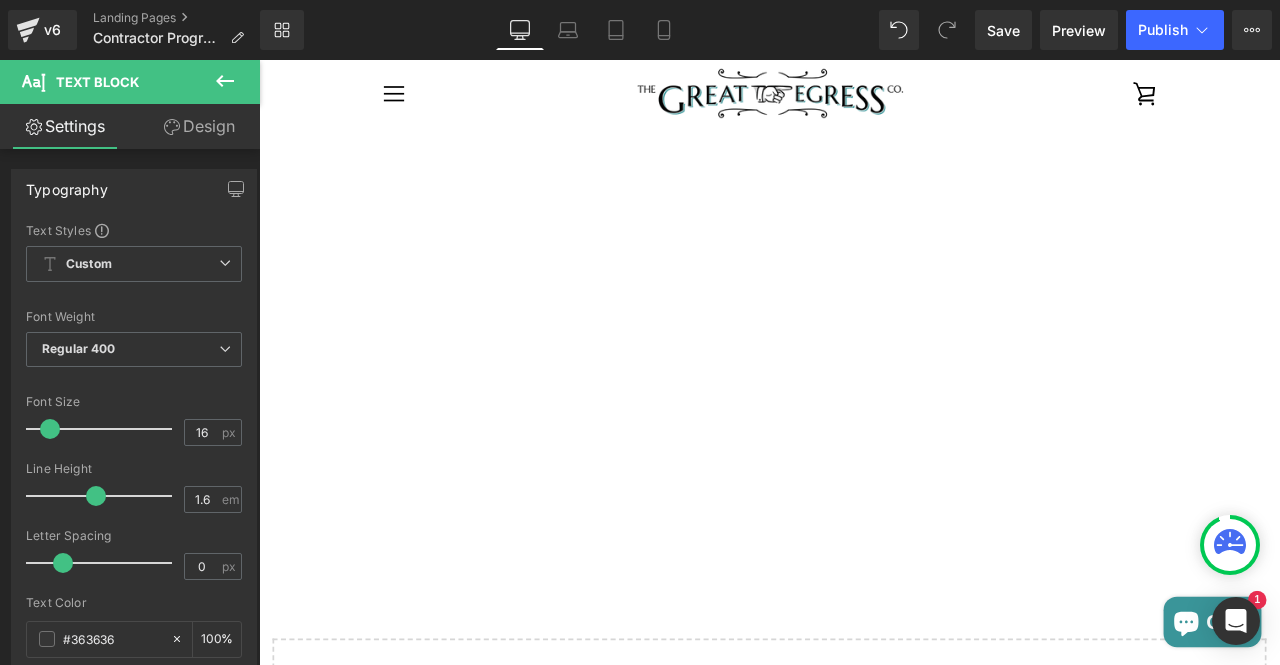 scroll, scrollTop: 3367, scrollLeft: 0, axis: vertical 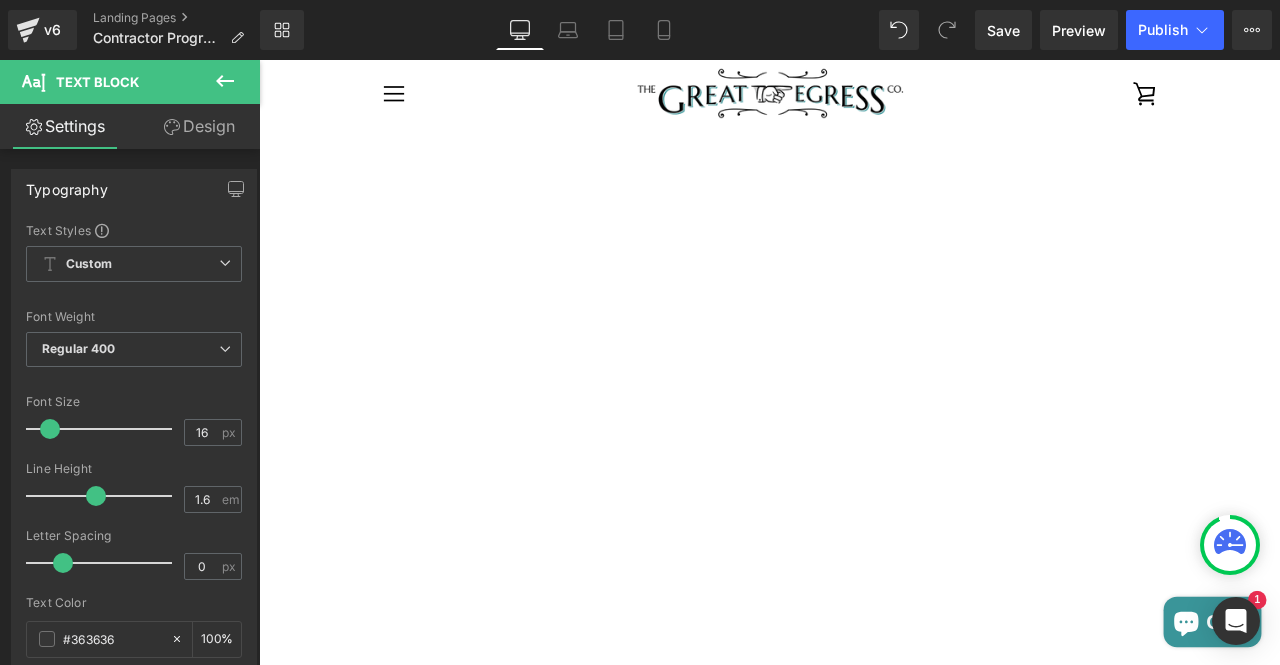 click on "Save" at bounding box center (1003, 30) 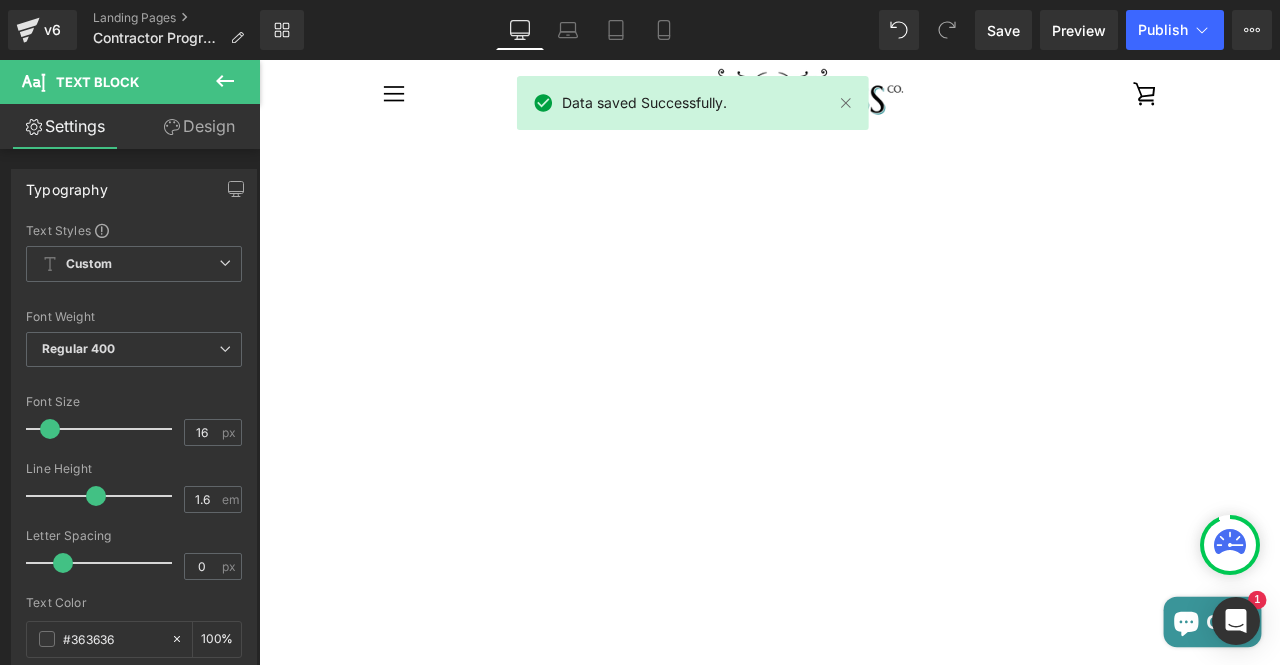 click on "Publish" at bounding box center [1175, 30] 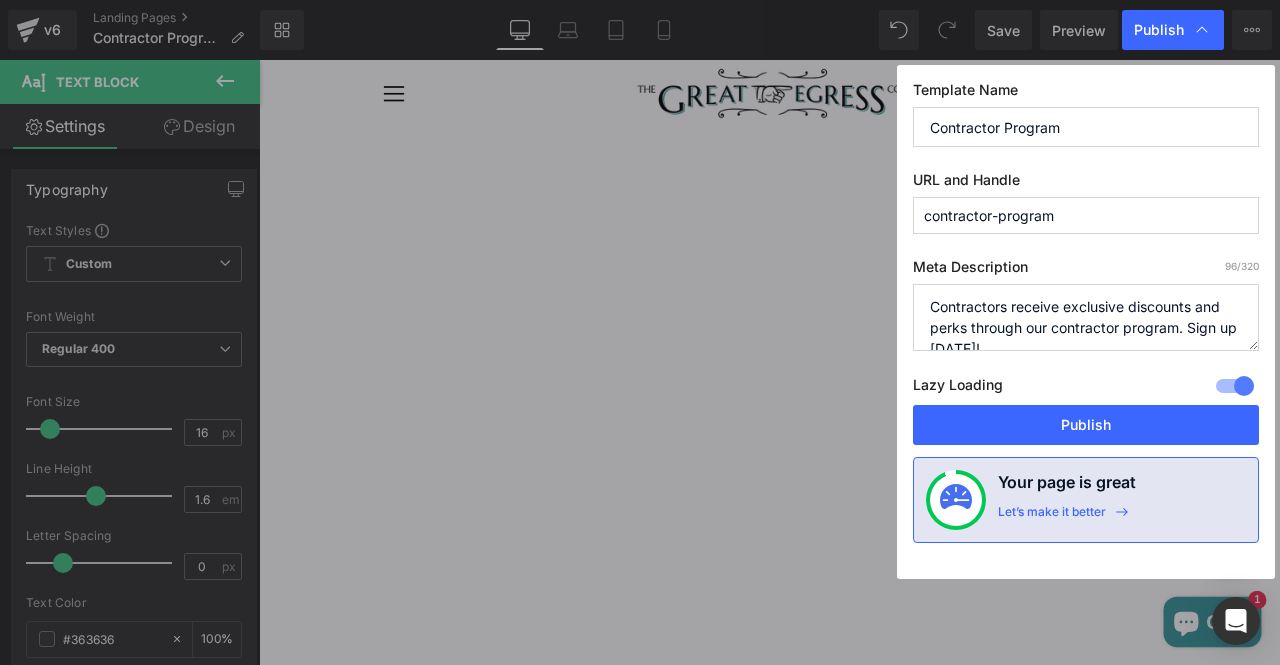 click on "Publish" at bounding box center (1086, 425) 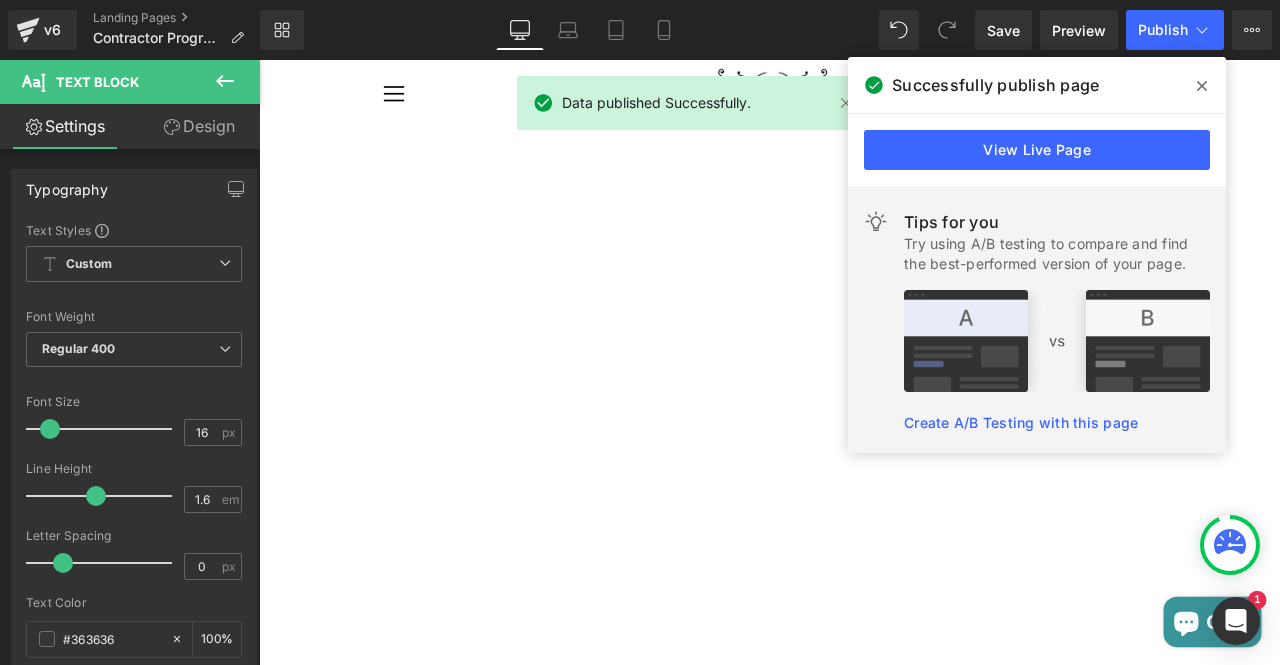 click on "Library Desktop Desktop Laptop Tablet Mobile Save Preview Publish Scheduled View Live Page View with current Template Save Template to Library Schedule Publish Publish Settings Shortcuts  Your page can’t be published   You've reached the maximum number of published pages on your plan  (0/0).  You need to upgrade your plan or unpublish all your pages to get 1 publish slot.   Unpublish pages   Upgrade plan" at bounding box center (770, 30) 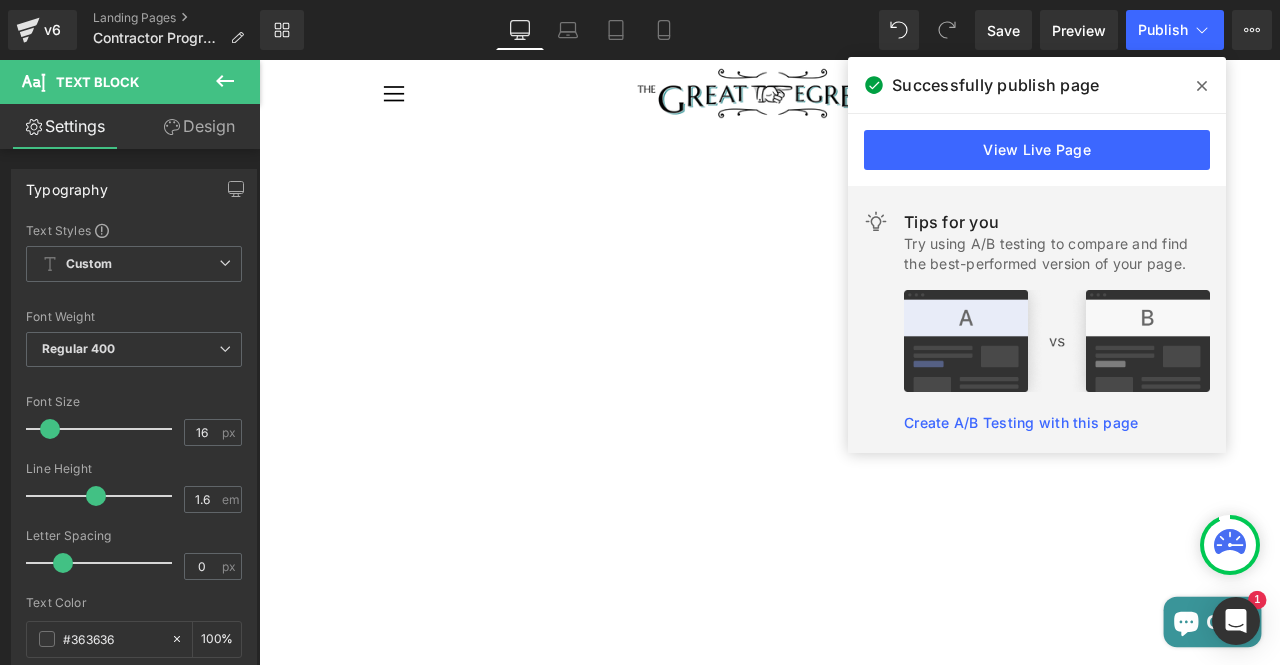click 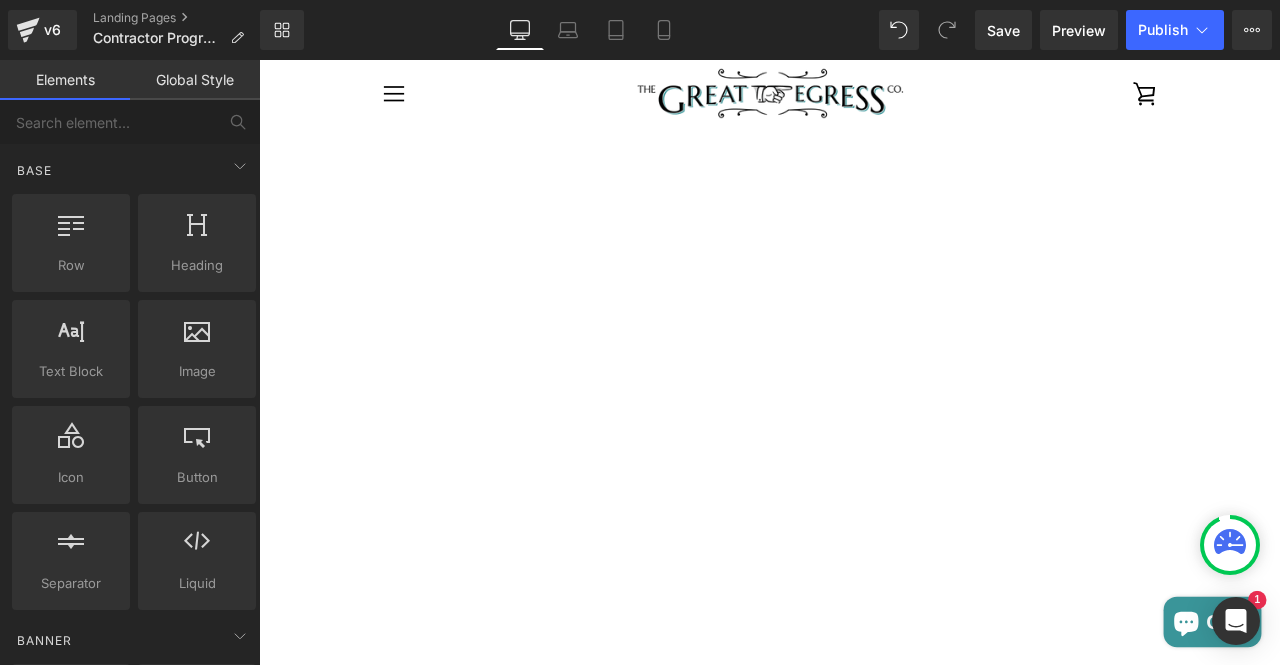 click on "Menu
Home
About
Shop
Regions
Regions menu
[GEOGRAPHIC_DATA]
[GEOGRAPHIC_DATA] menu [GEOGRAPHIC_DATA]" at bounding box center [864, 100] 